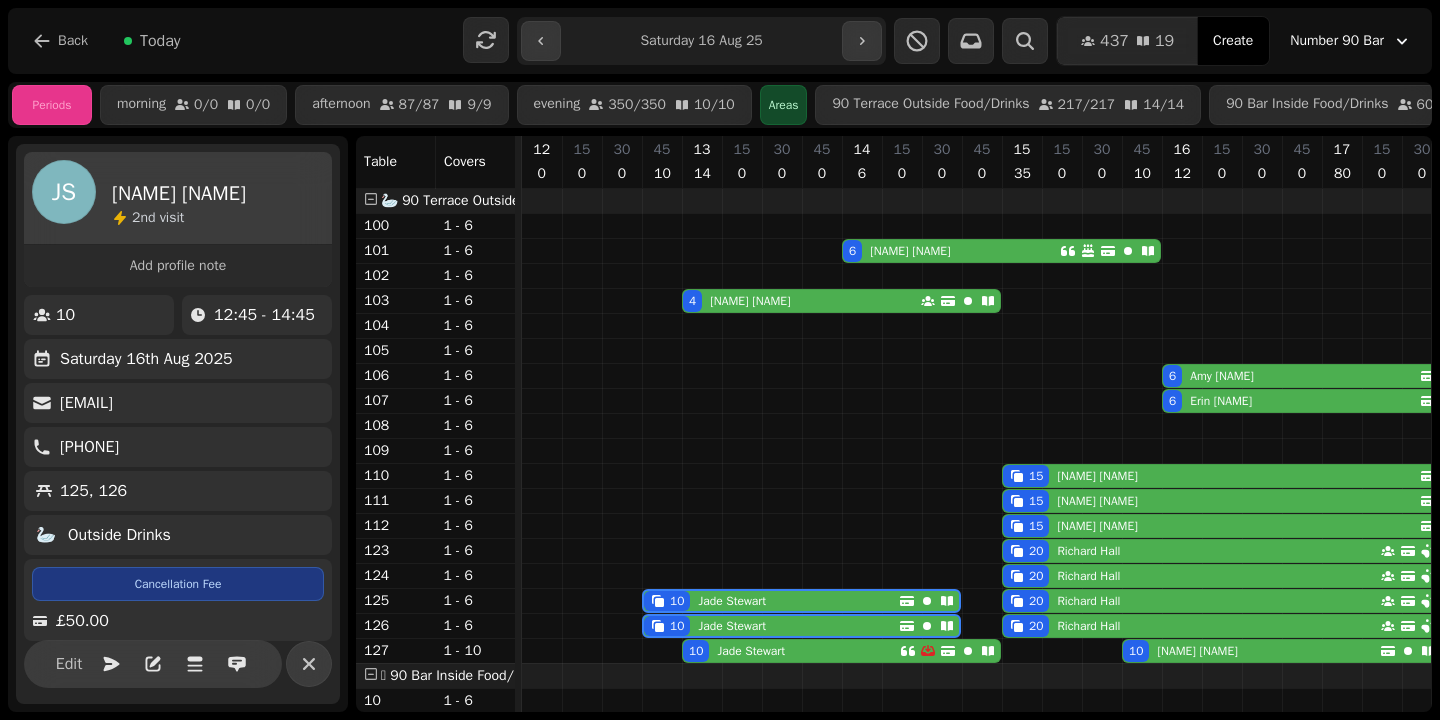 select on "**********" 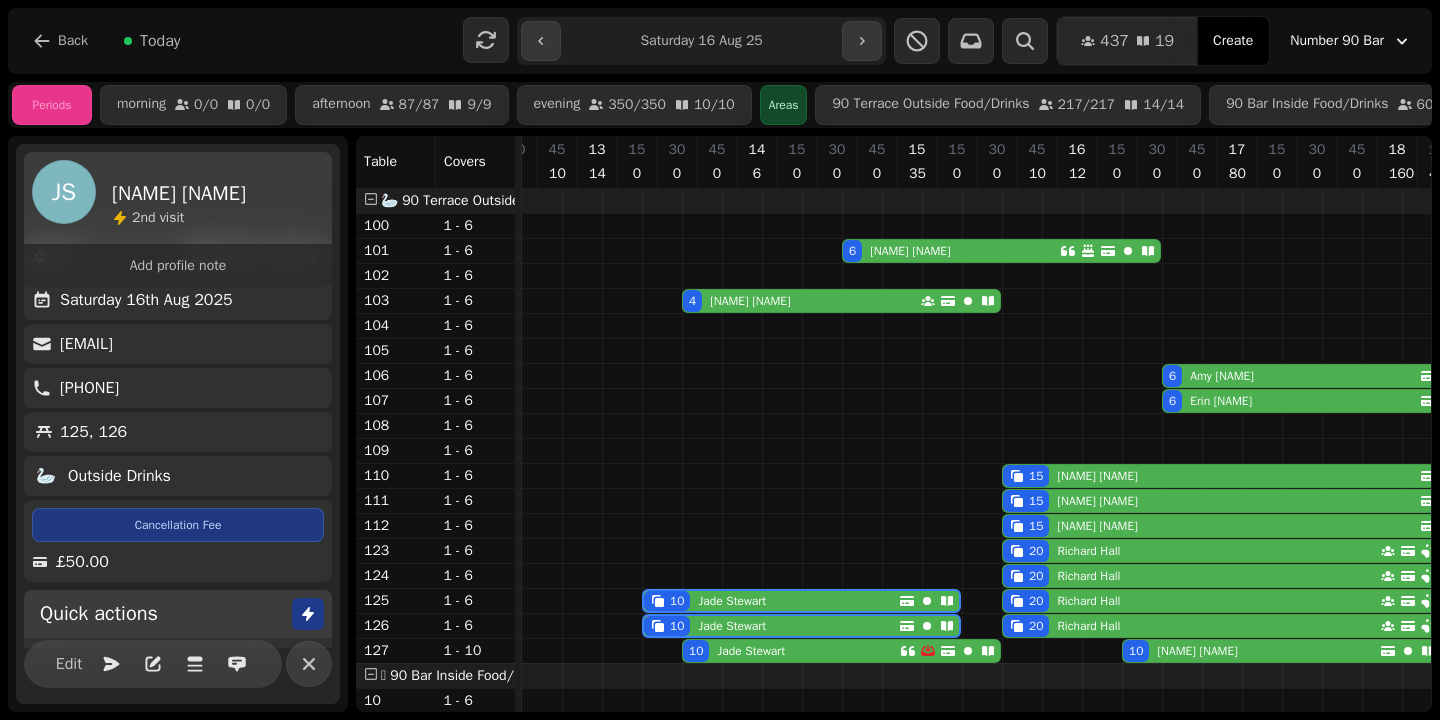 scroll, scrollTop: 74, scrollLeft: 0, axis: vertical 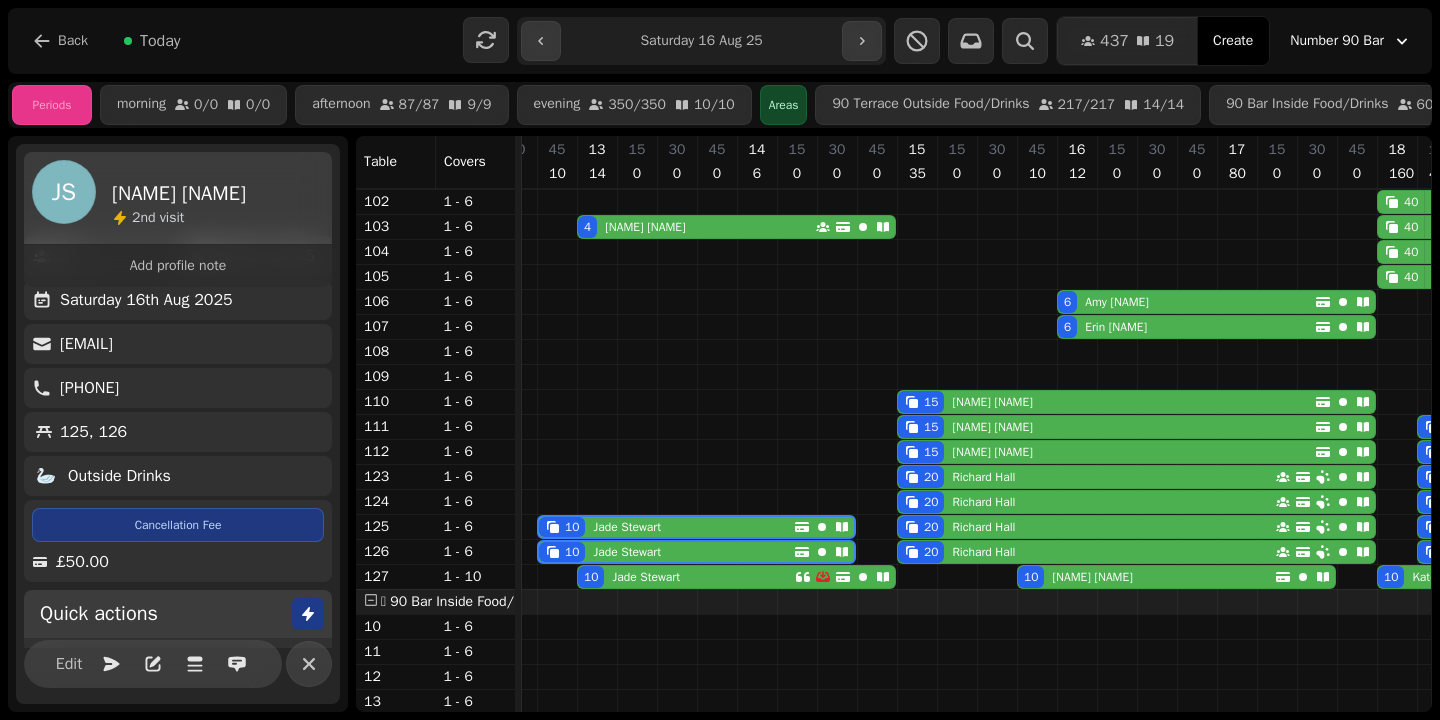 click on "**********" at bounding box center (701, 41) 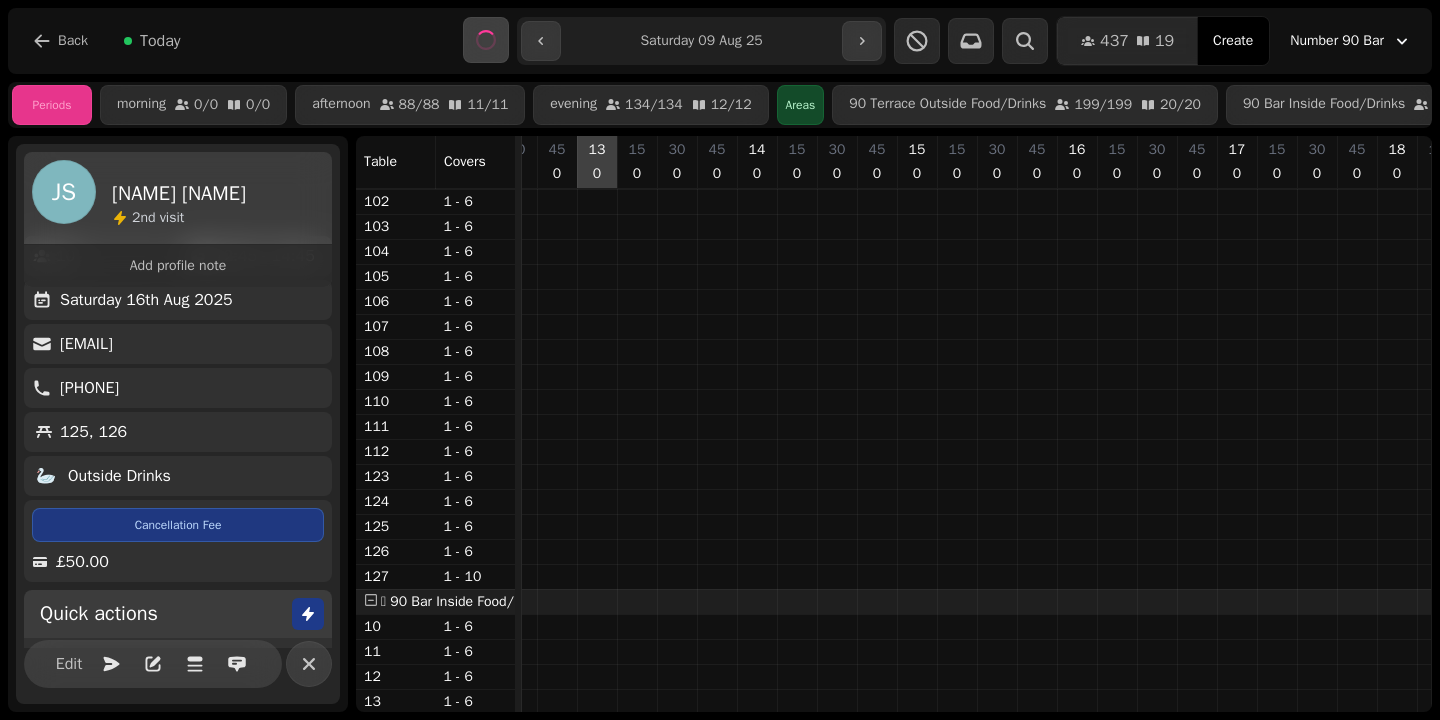 scroll, scrollTop: 0, scrollLeft: 0, axis: both 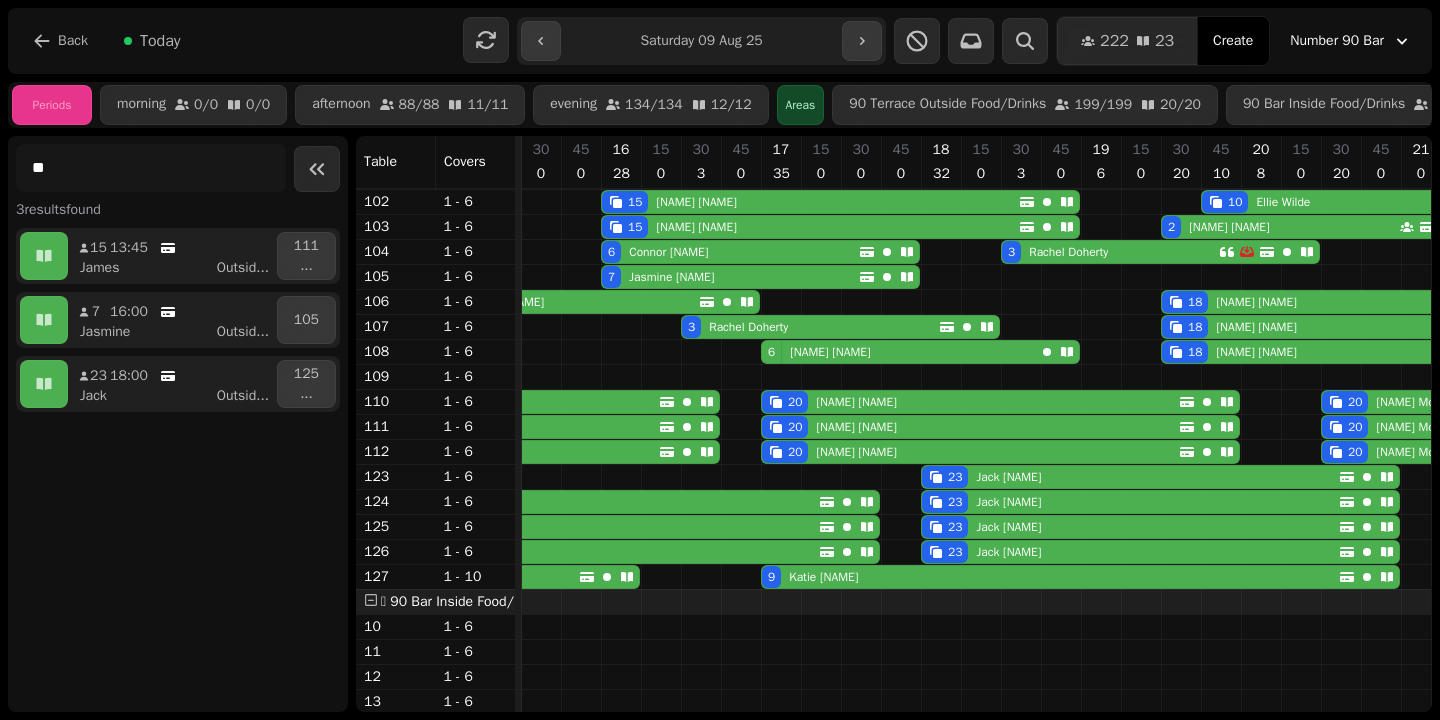click on "[NAME]   [NAME]" at bounding box center [826, 352] 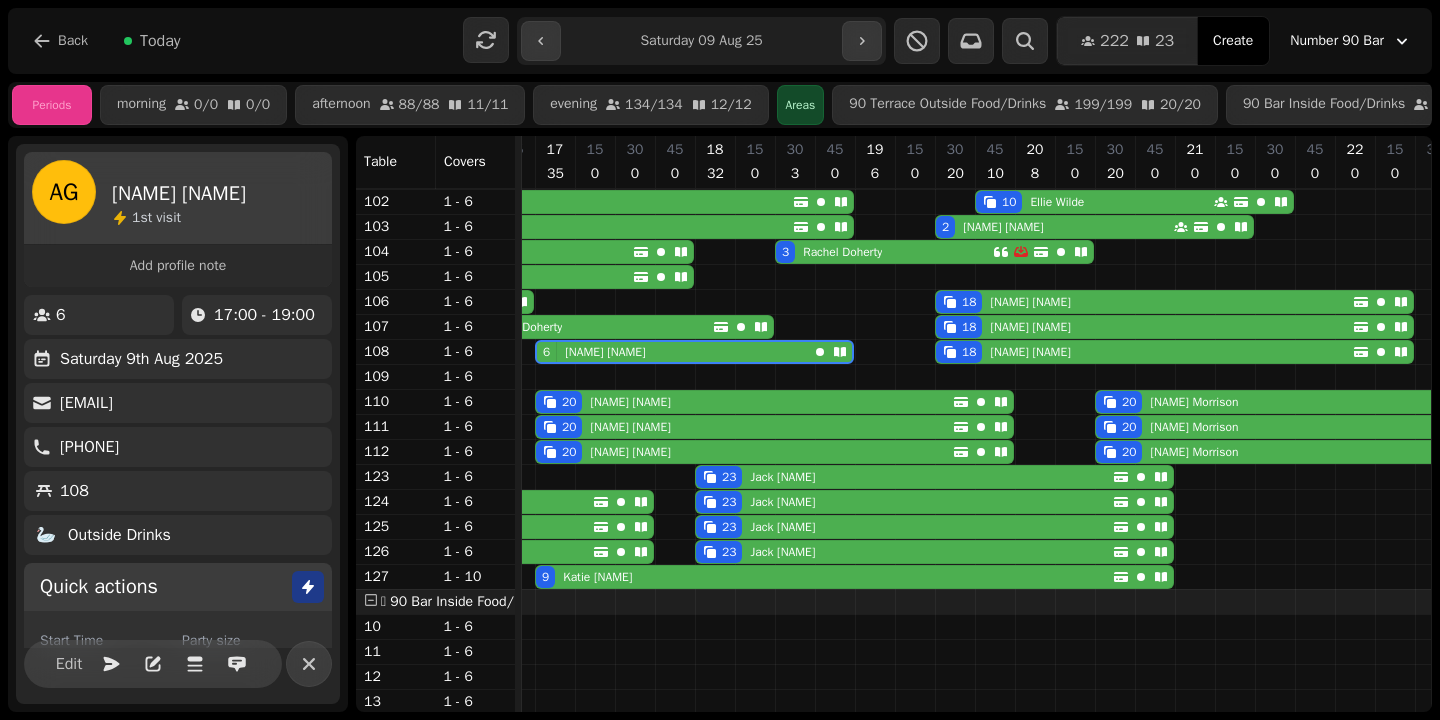 click on "17:00 - 19:00" at bounding box center (264, 315) 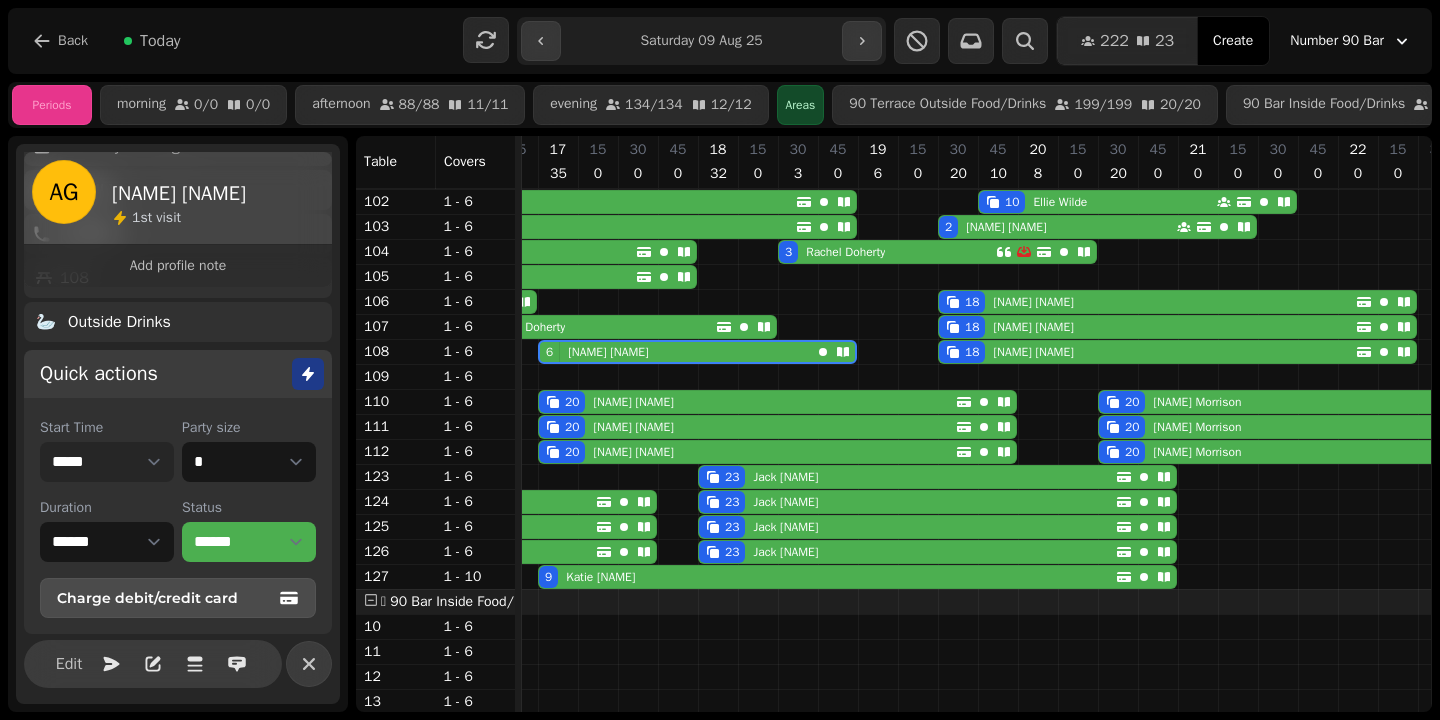 click on "***** ***** ***** ***** ***** ***** ***** ***** ***** ***** ***** ***** ***** ***** ***** ***** ***** ***** ***** ***** ***** ***** ***** ***** ***** ***** ***** ***** ***** ***** ***** ***** ***** ***** ***** ***** ***** ***** ***** ***** ***** ***** ***** ***** ***** ***** ***** ***** ***** ***** ***** ***** ***** ***** ***** ***** ***** ***** ***** ***** ***** ***** ***** ***** ***** ***** ***** ***** ***** ***** ***** ***** ***** ***** ***** ***** ***** ***** ***** ***** ***** ***** ***** ***** ***** ***** ***** ***** ***** ***** ***** ***** ***** ***** ***** *****" at bounding box center [107, 462] 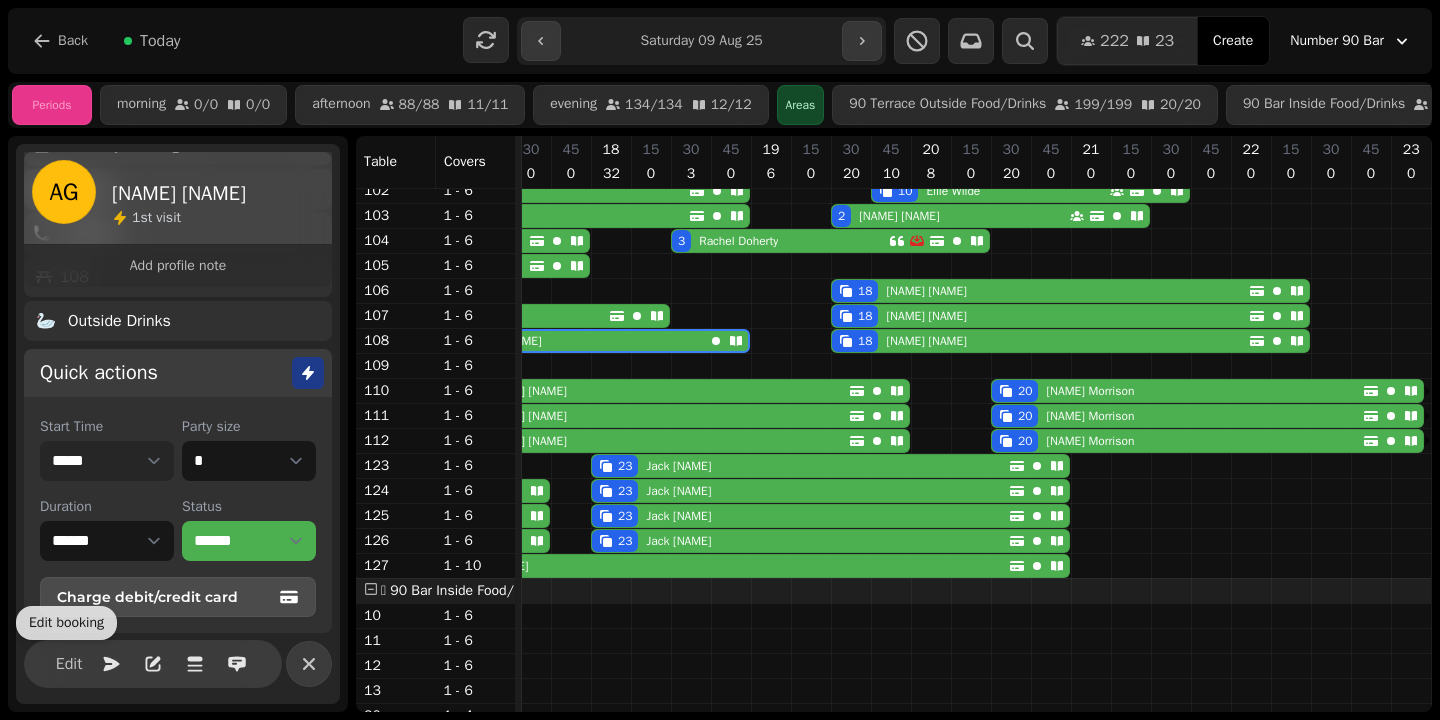 scroll, scrollTop: 215, scrollLeft: 0, axis: vertical 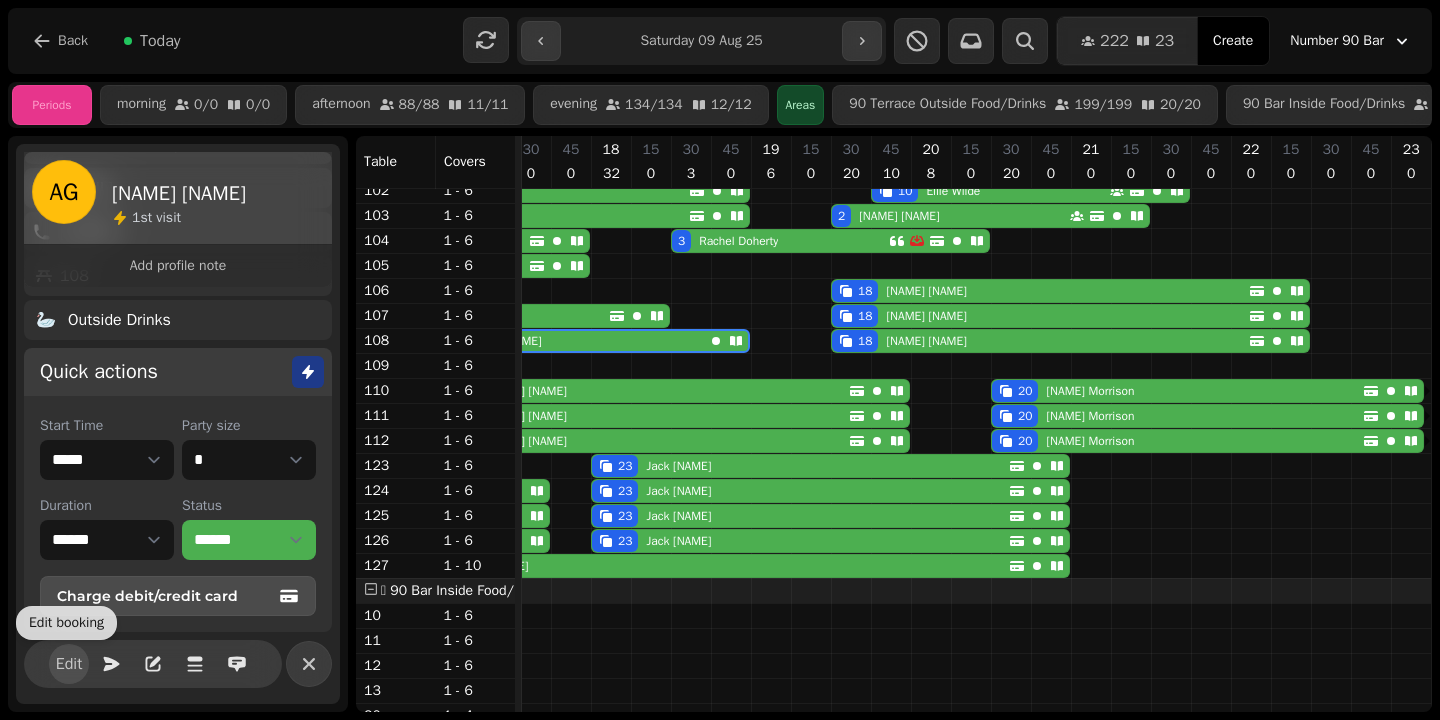 click on "Edit" at bounding box center [69, 664] 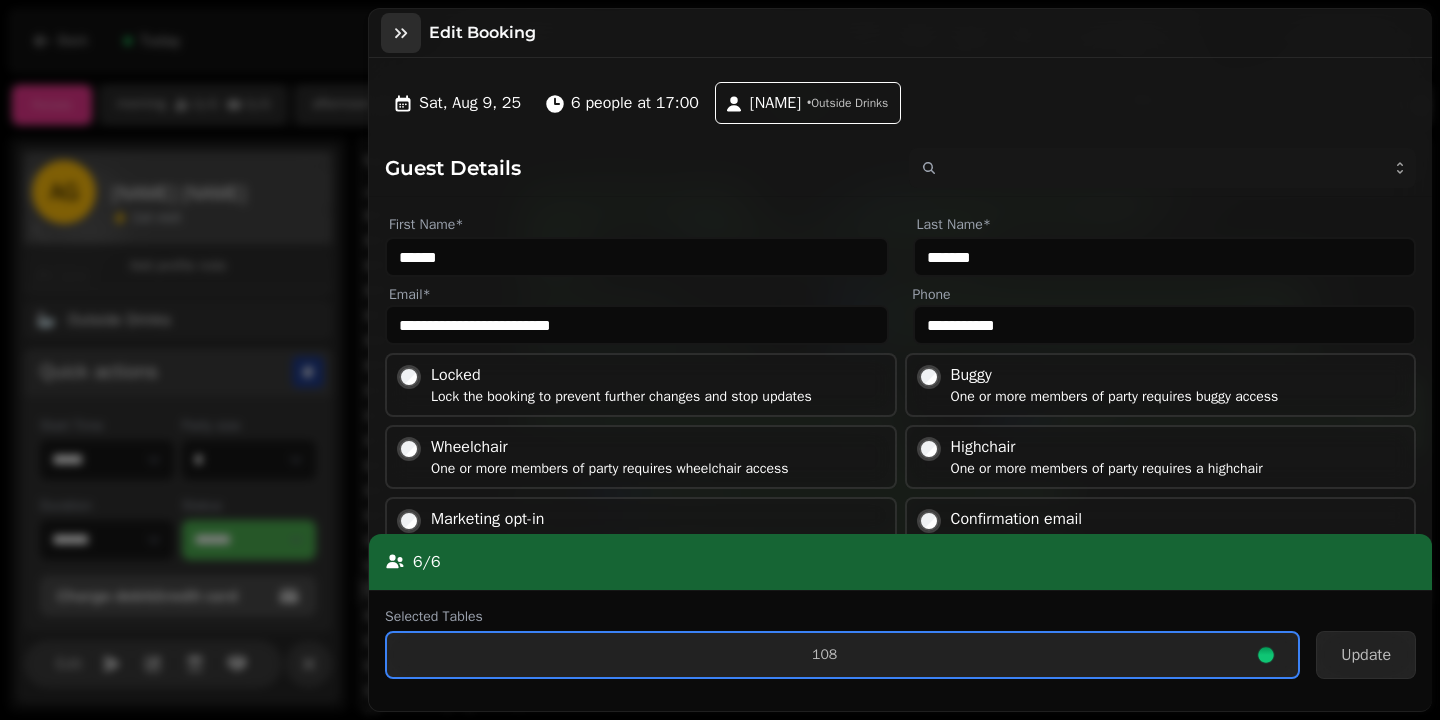click 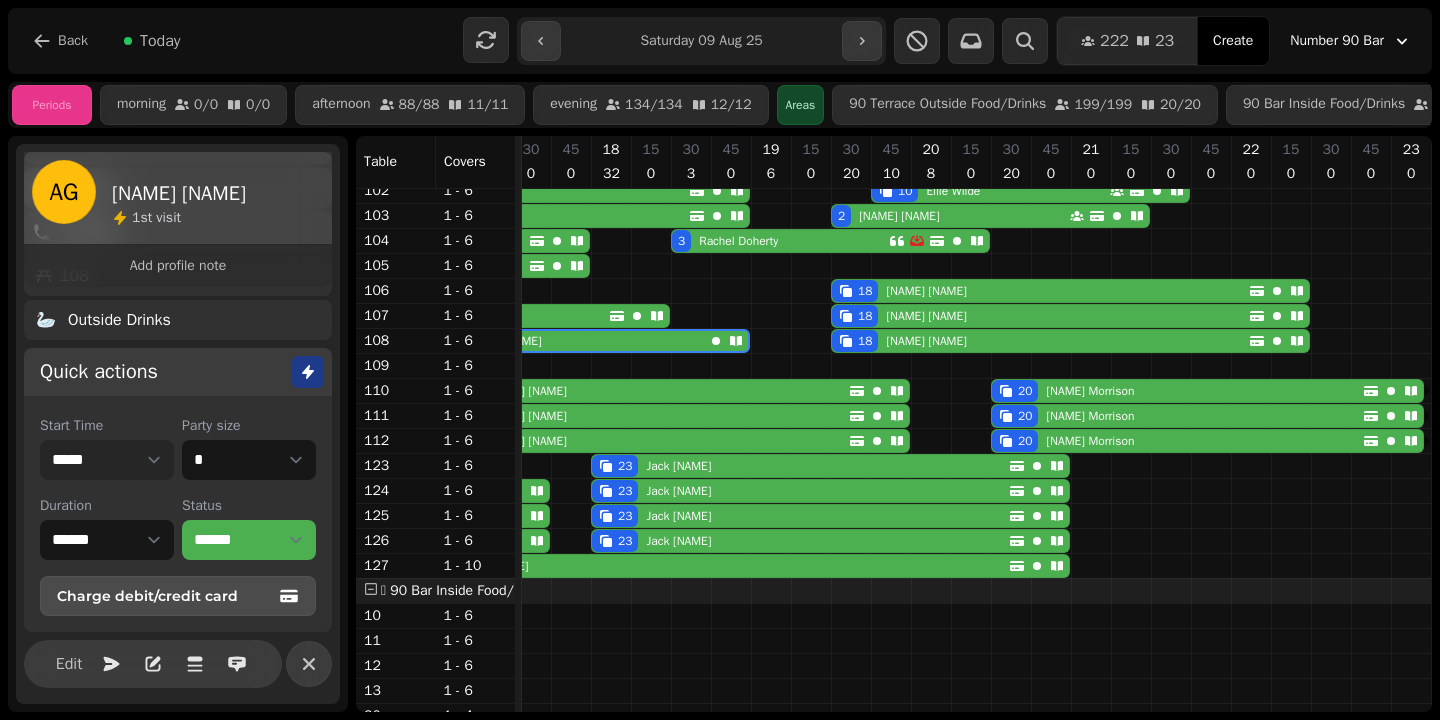 click on "***** ***** ***** ***** ***** ***** ***** ***** ***** ***** ***** ***** ***** ***** ***** ***** ***** ***** ***** ***** ***** ***** ***** ***** ***** ***** ***** ***** ***** ***** ***** ***** ***** ***** ***** ***** ***** ***** ***** ***** ***** ***** ***** ***** ***** ***** ***** ***** ***** ***** ***** ***** ***** ***** ***** ***** ***** ***** ***** ***** ***** ***** ***** ***** ***** ***** ***** ***** ***** ***** ***** ***** ***** ***** ***** ***** ***** ***** ***** ***** ***** ***** ***** ***** ***** ***** ***** ***** ***** ***** ***** ***** ***** ***** ***** *****" at bounding box center [107, 460] 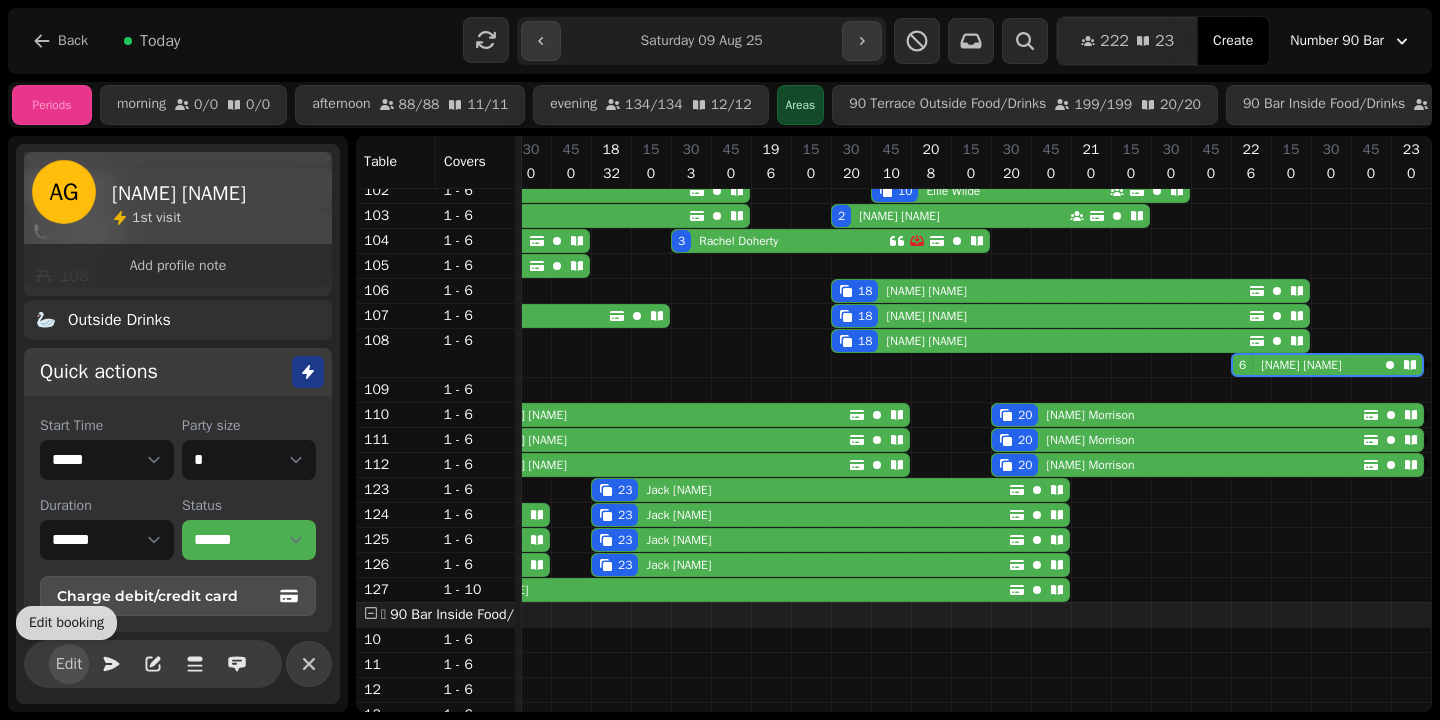click on "Edit" at bounding box center (69, 664) 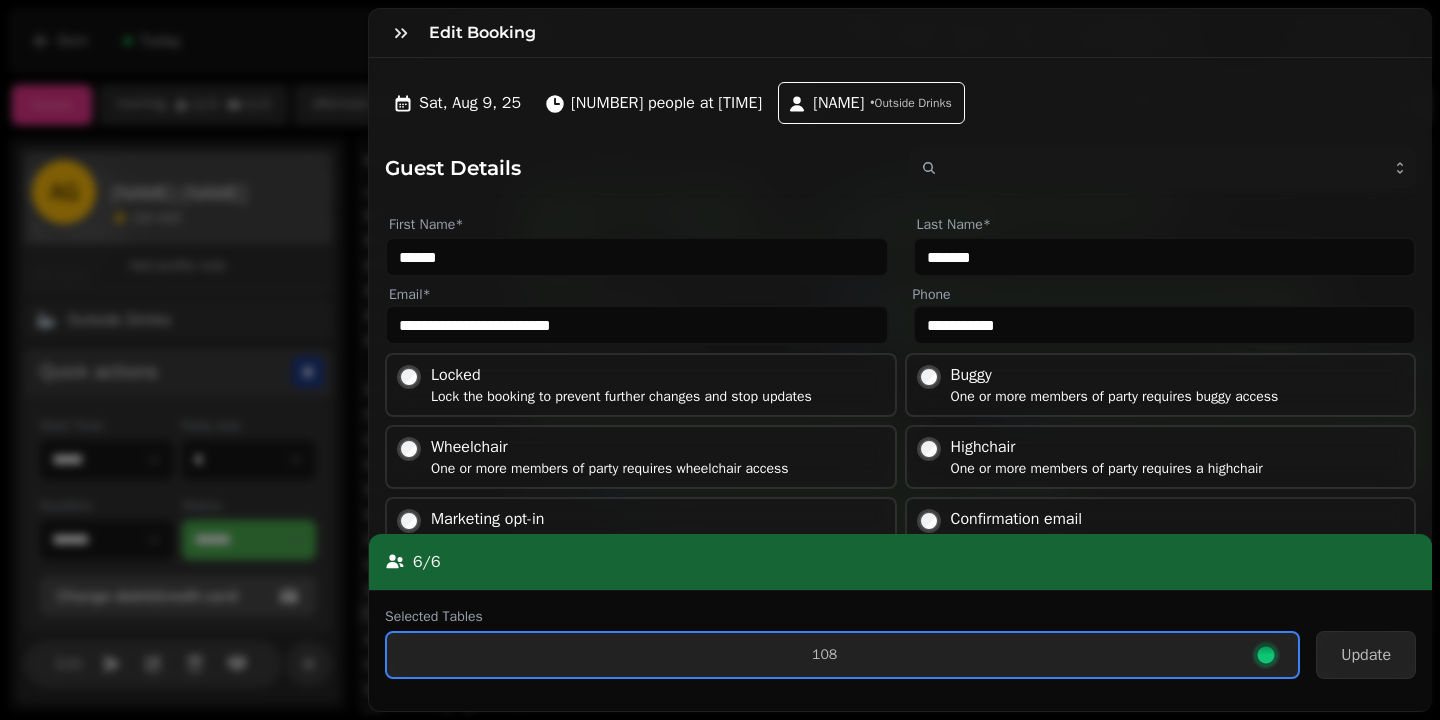 click on "Selected Tables 108   Update" at bounding box center (900, 650) 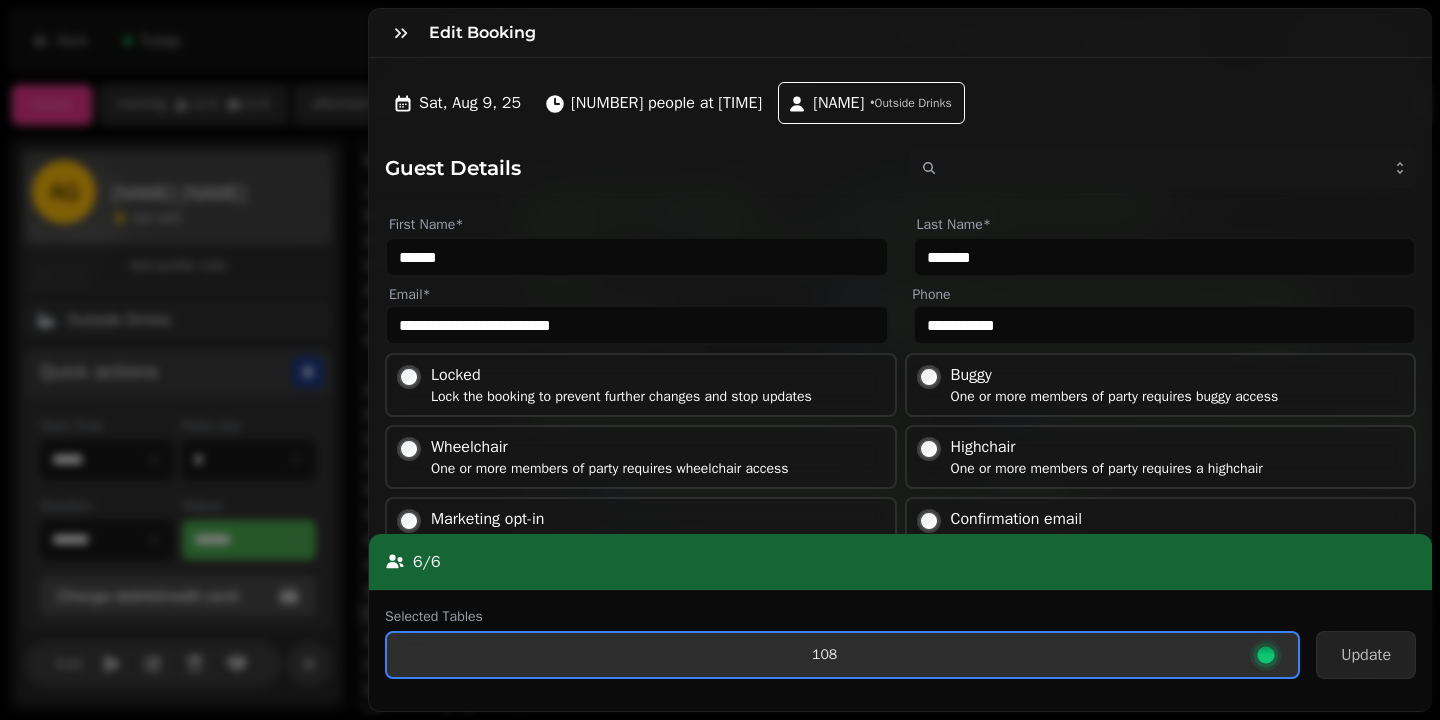 click on "108" at bounding box center [824, 655] 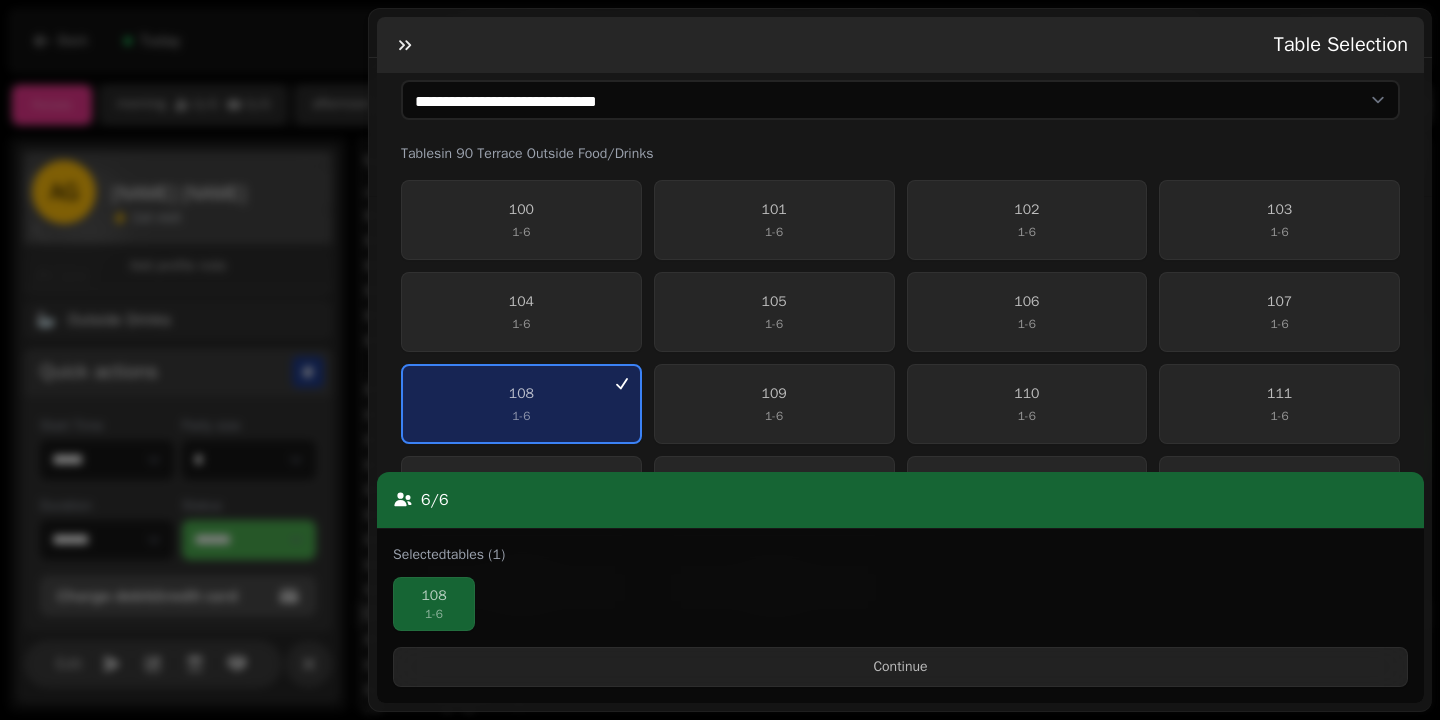 scroll, scrollTop: 355, scrollLeft: 0, axis: vertical 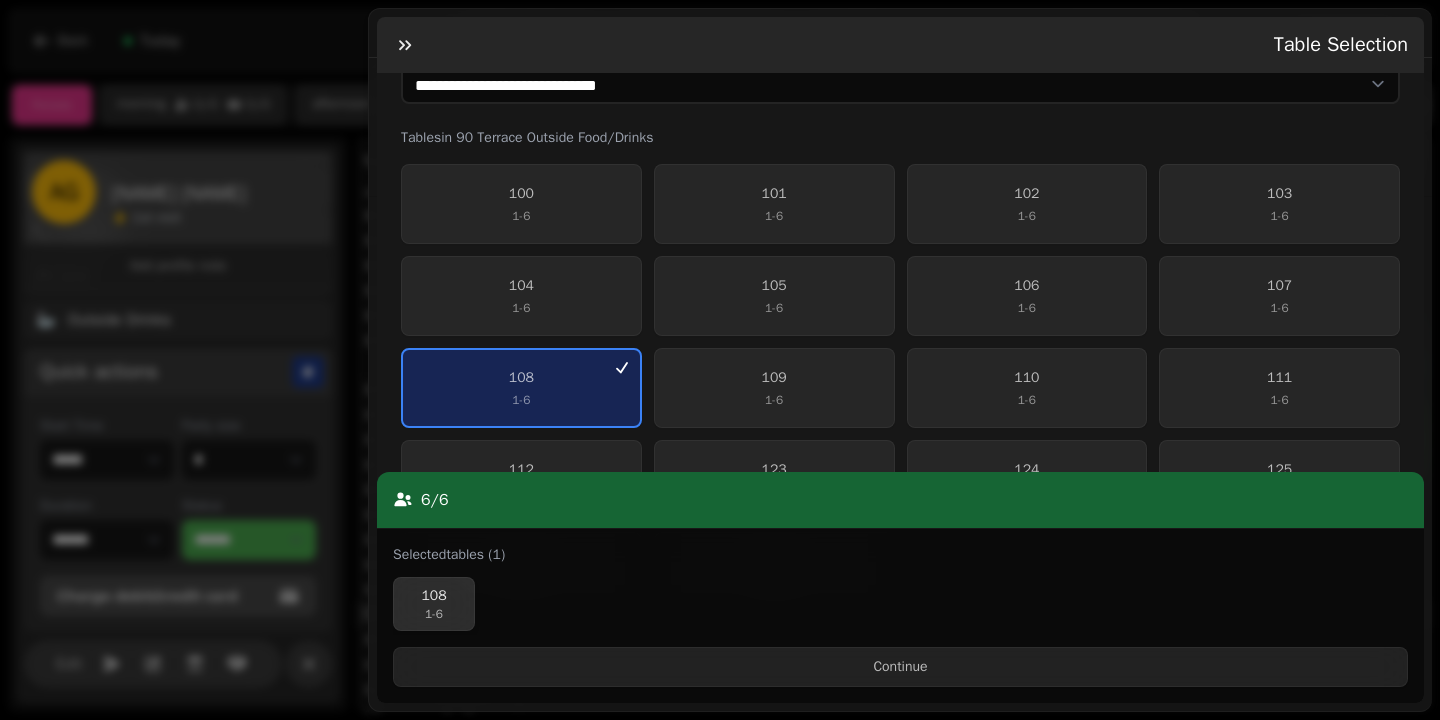 click on "1 - 6" at bounding box center [434, 614] 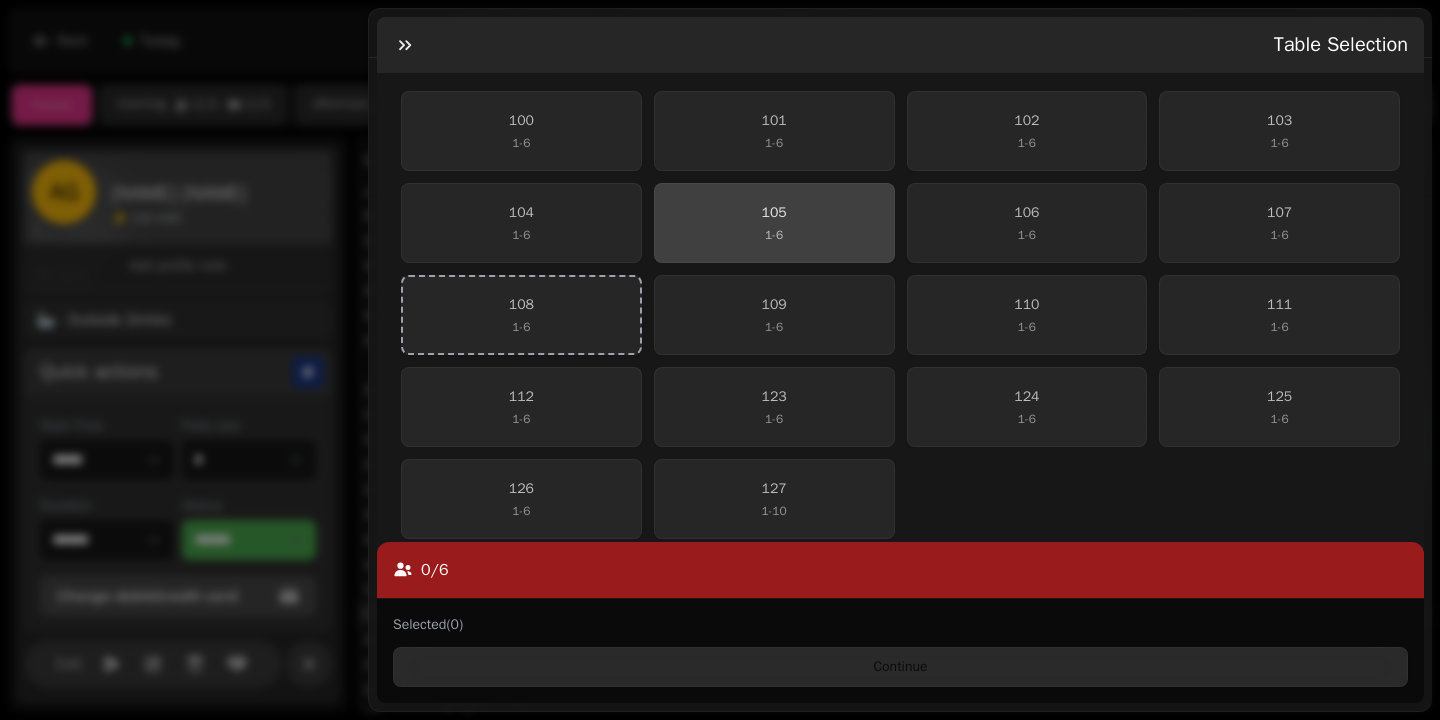 scroll, scrollTop: 449, scrollLeft: 0, axis: vertical 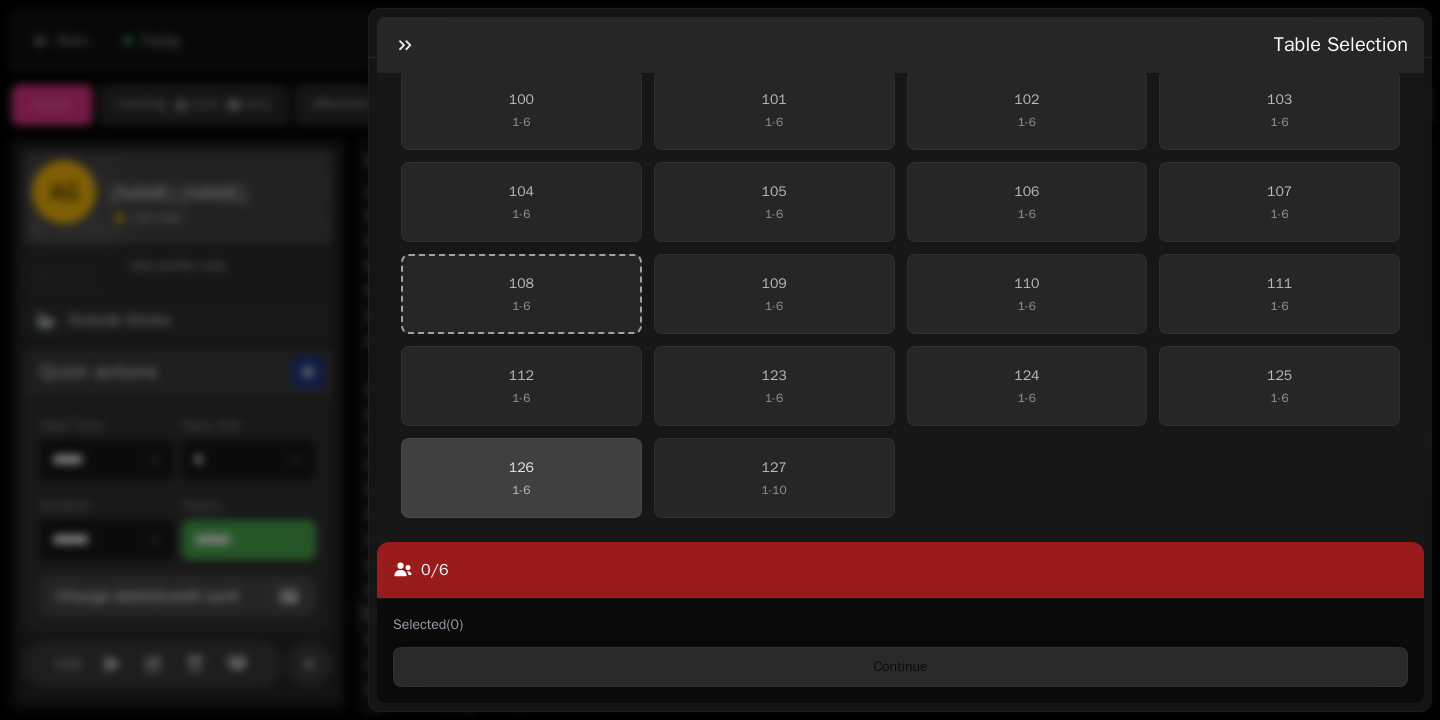 click on "[NUMBER] 1  -  6" at bounding box center [521, 478] 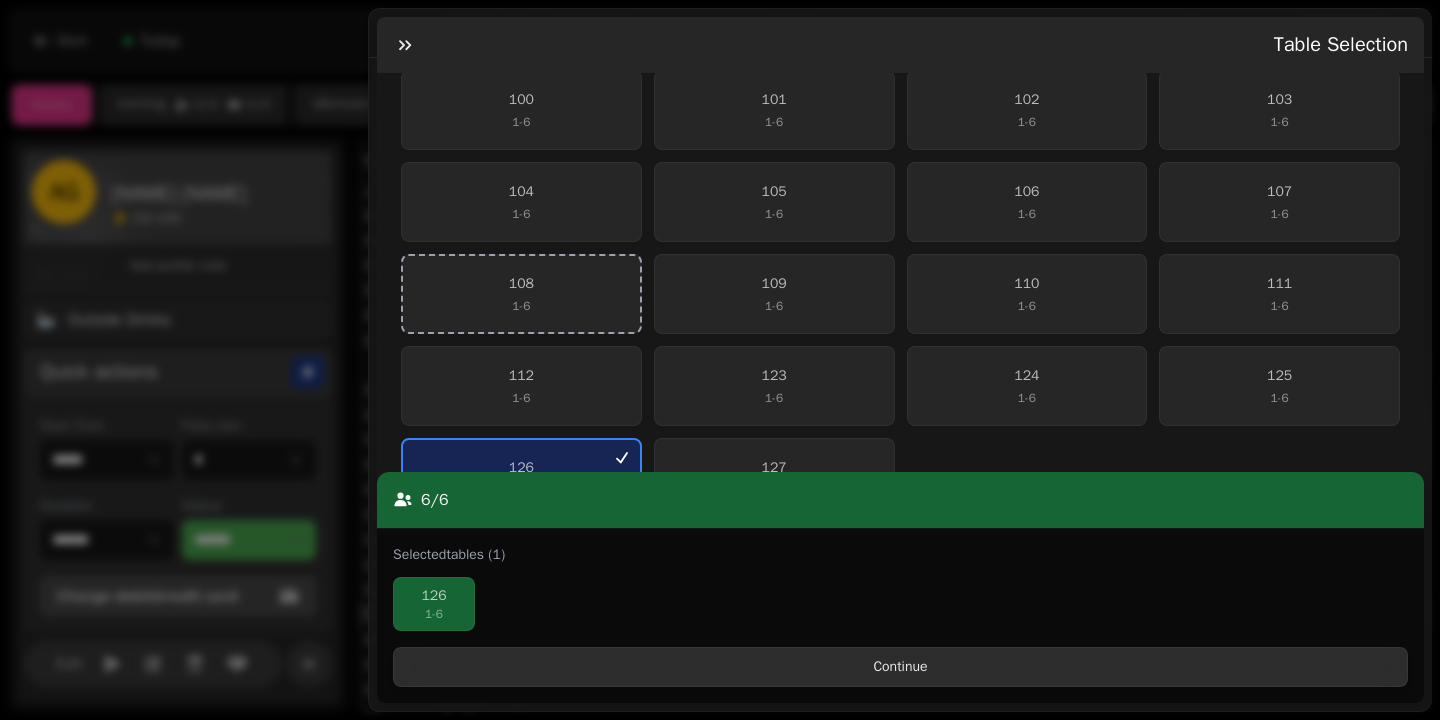 click on "Continue" at bounding box center [900, 667] 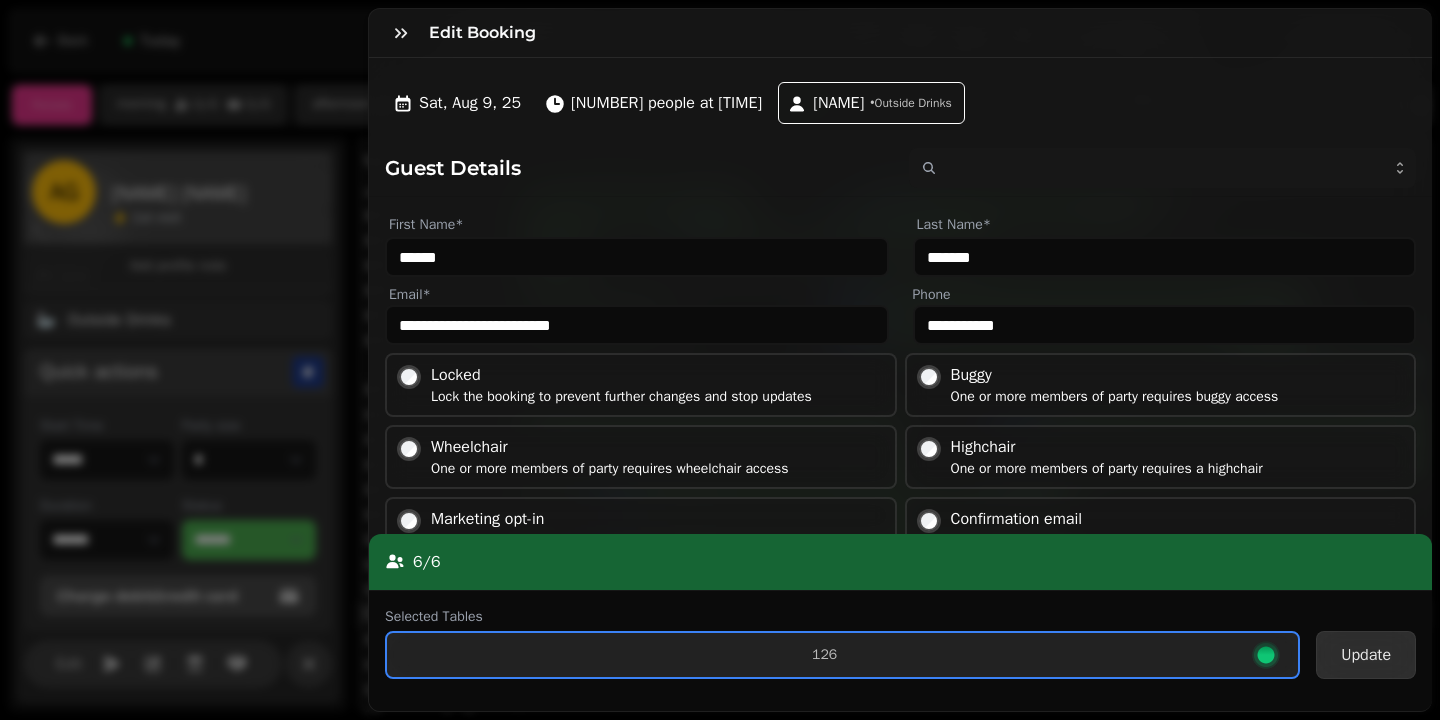 click on "Update" at bounding box center (1366, 655) 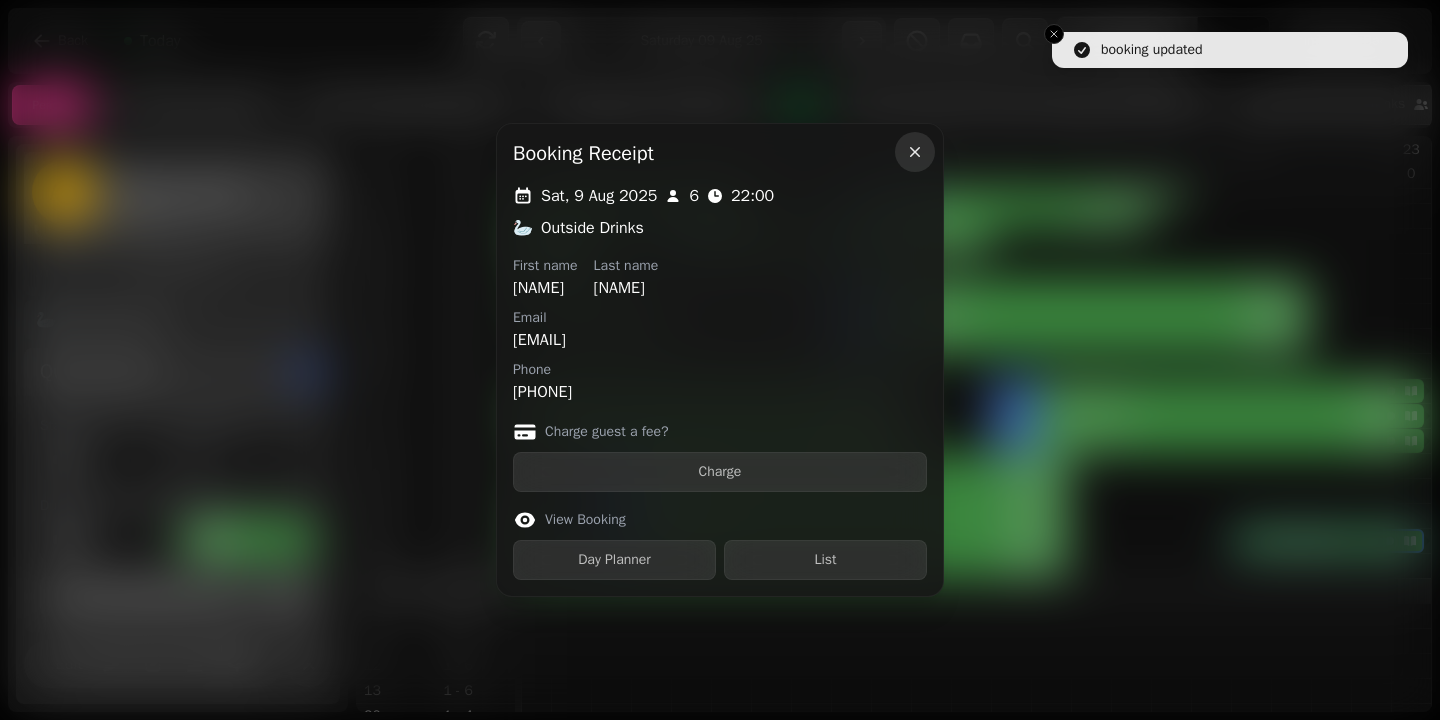 click 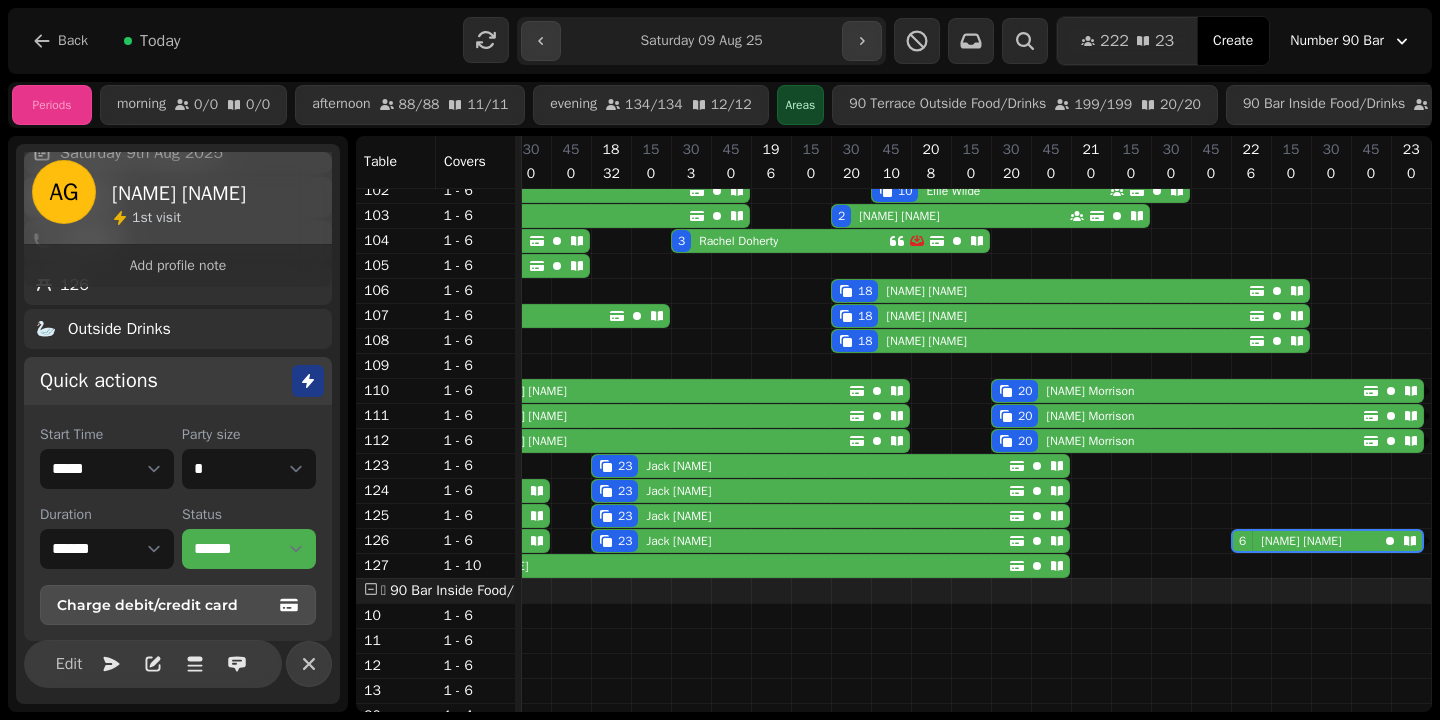 scroll, scrollTop: 215, scrollLeft: 0, axis: vertical 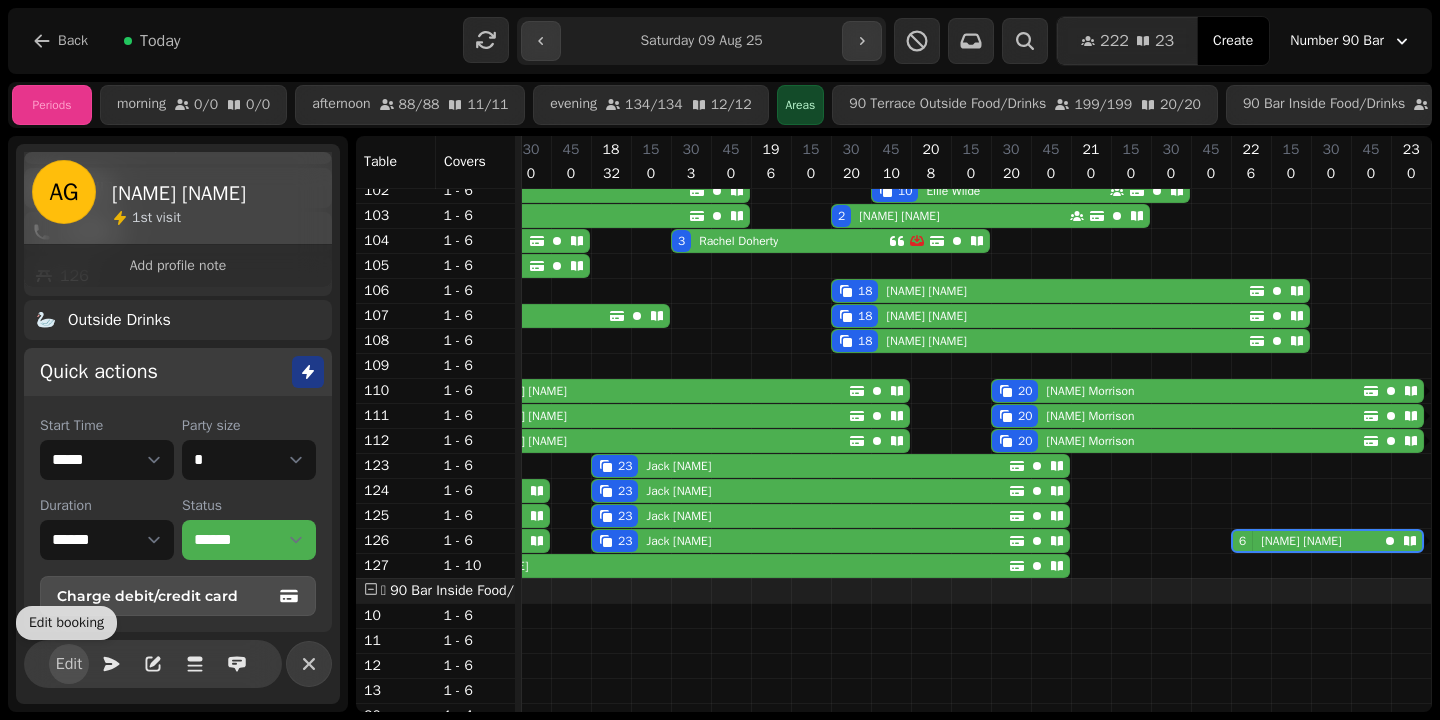 click on "Edit" at bounding box center (69, 664) 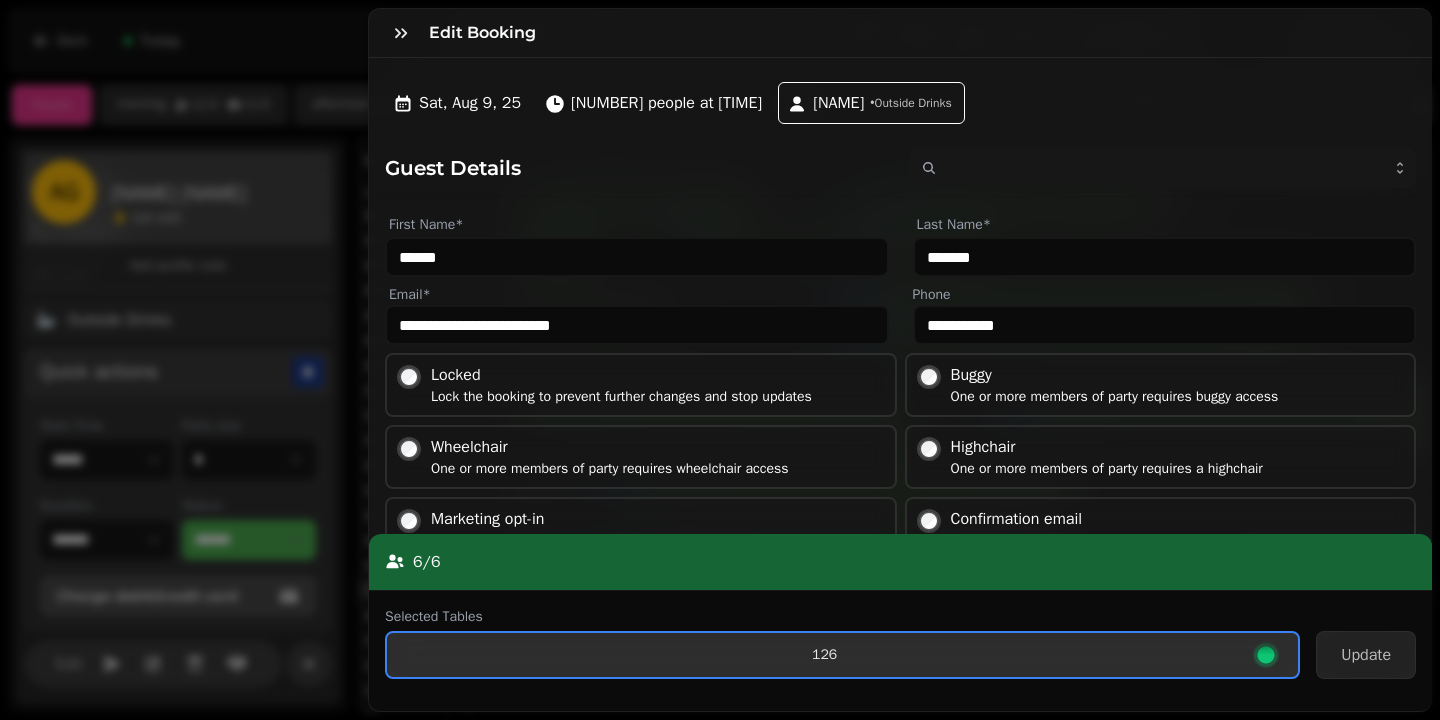 click on "126" at bounding box center [824, 655] 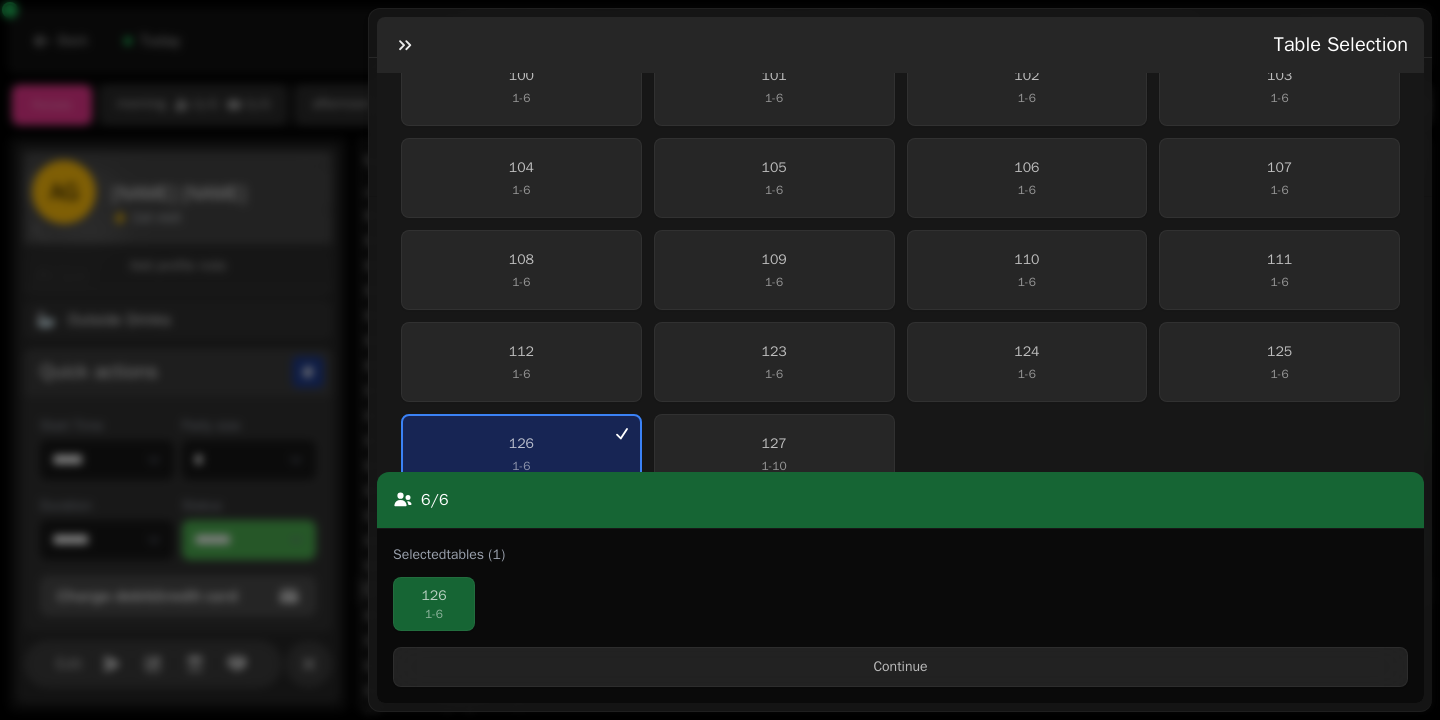scroll, scrollTop: 519, scrollLeft: 0, axis: vertical 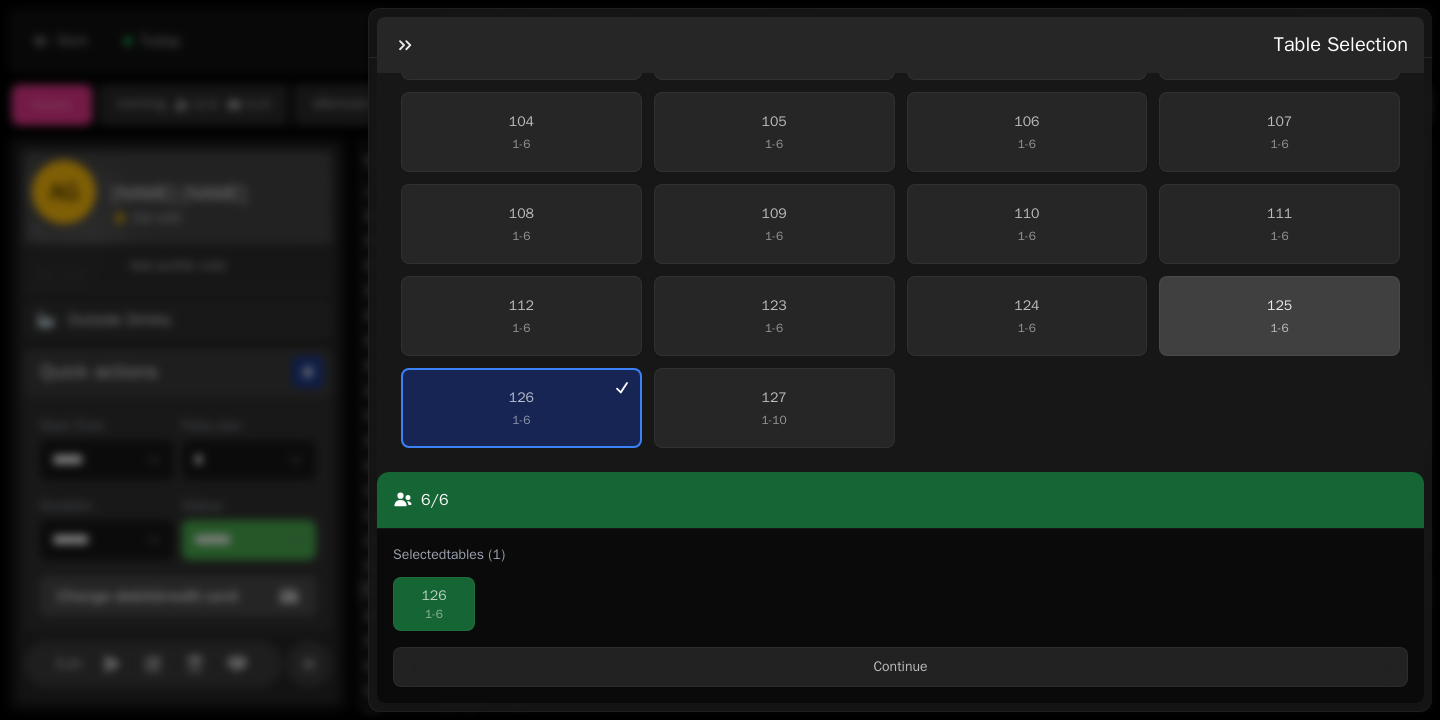 click on "[NUMBER] 1  -  6" at bounding box center [1279, 316] 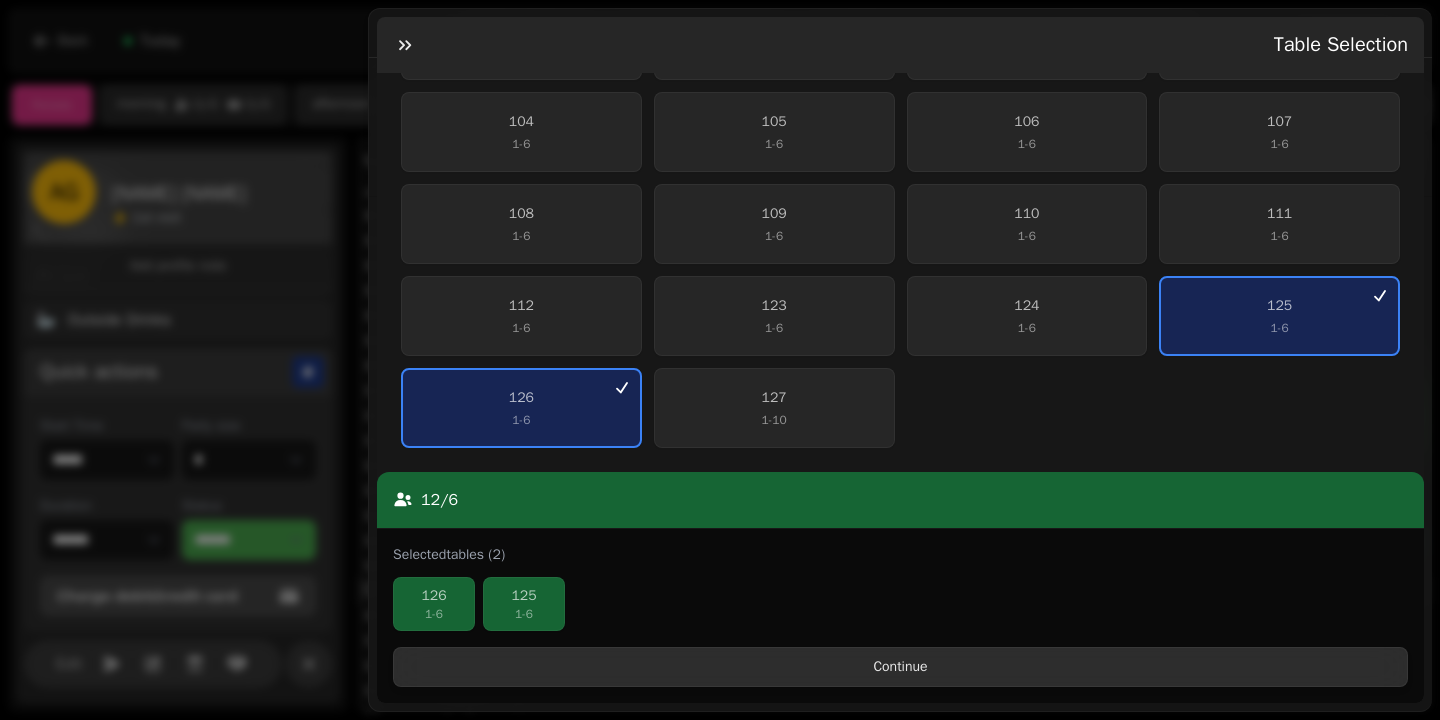 click on "Continue" at bounding box center (900, 667) 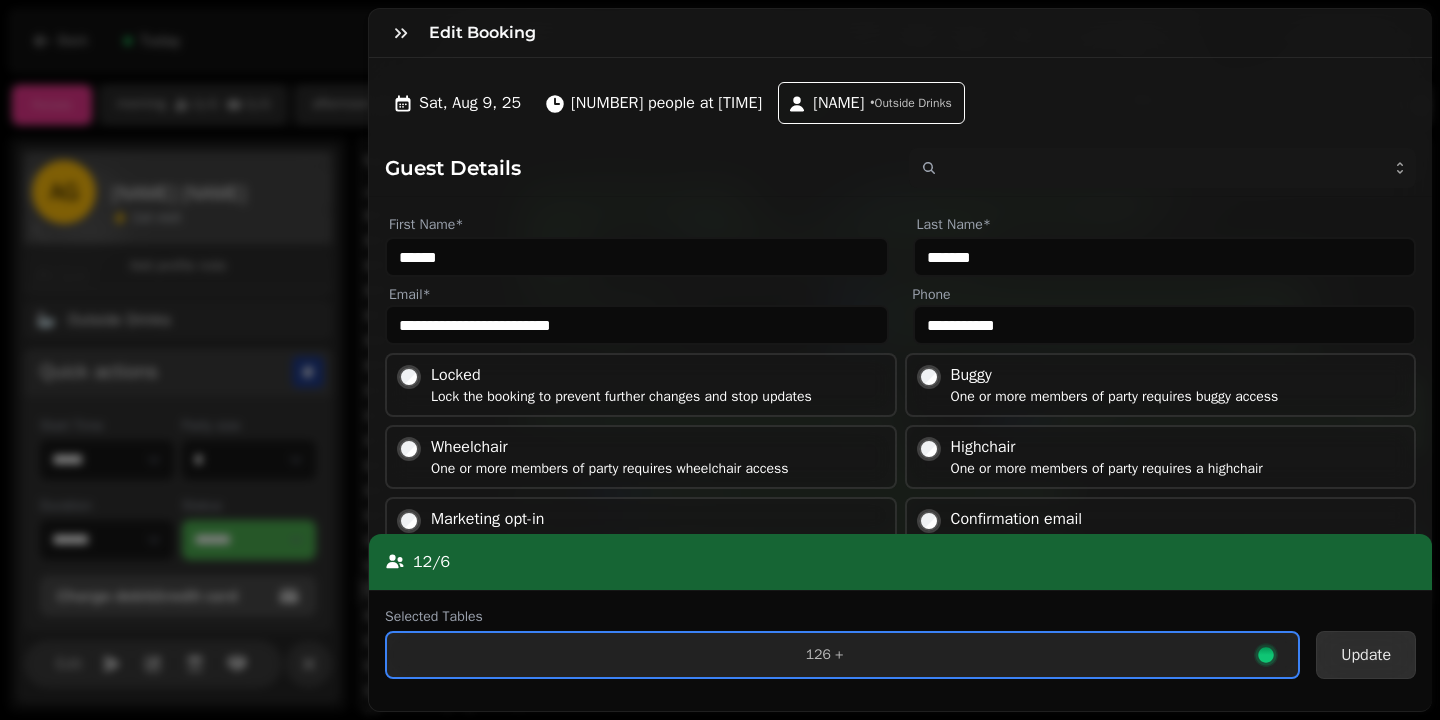 click on "Update" at bounding box center [1366, 655] 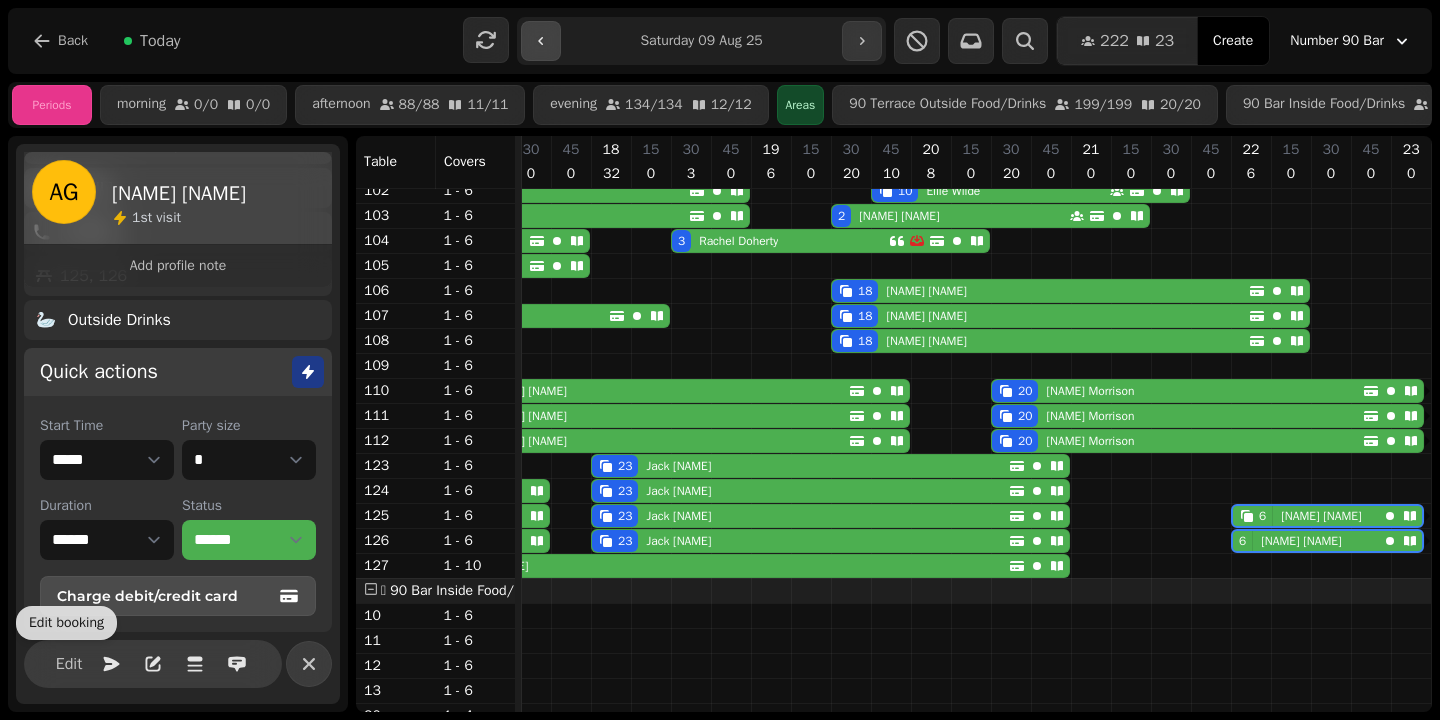 click at bounding box center [541, 41] 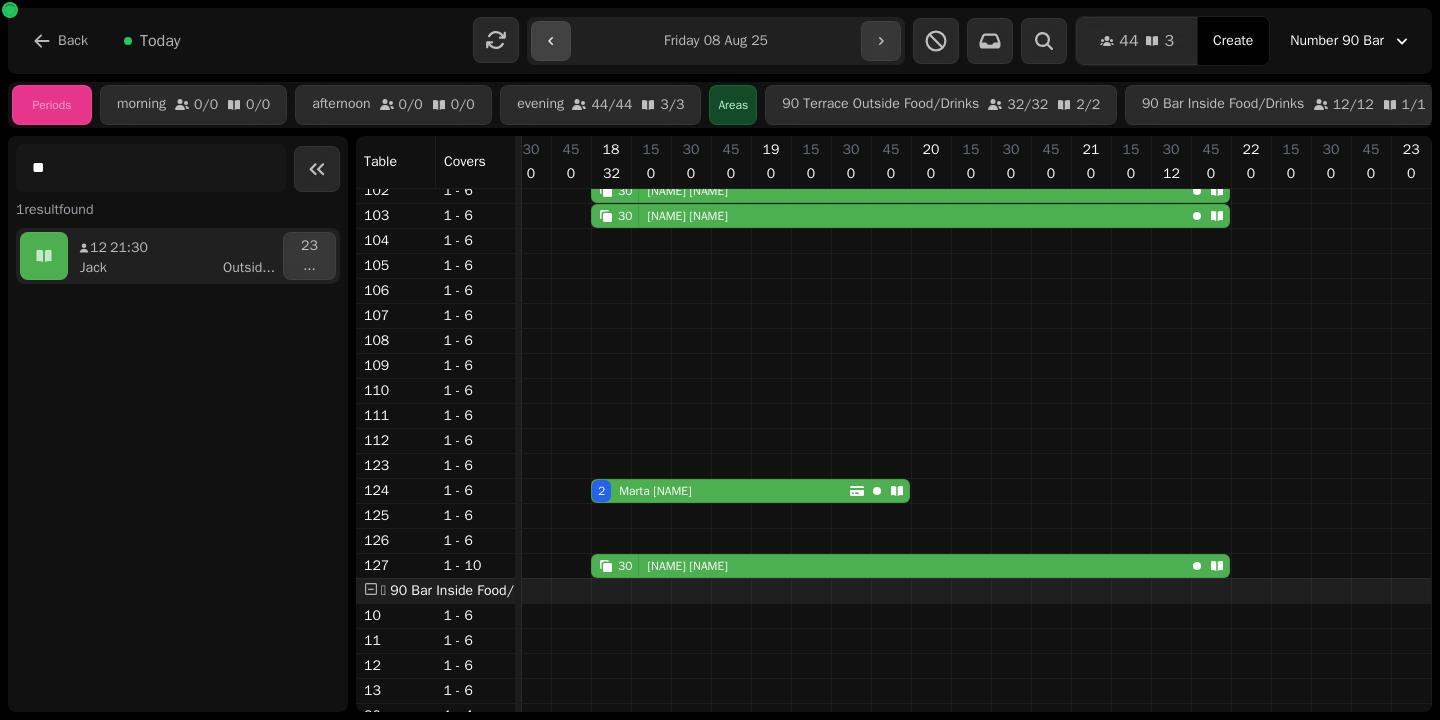 scroll, scrollTop: 0, scrollLeft: 0, axis: both 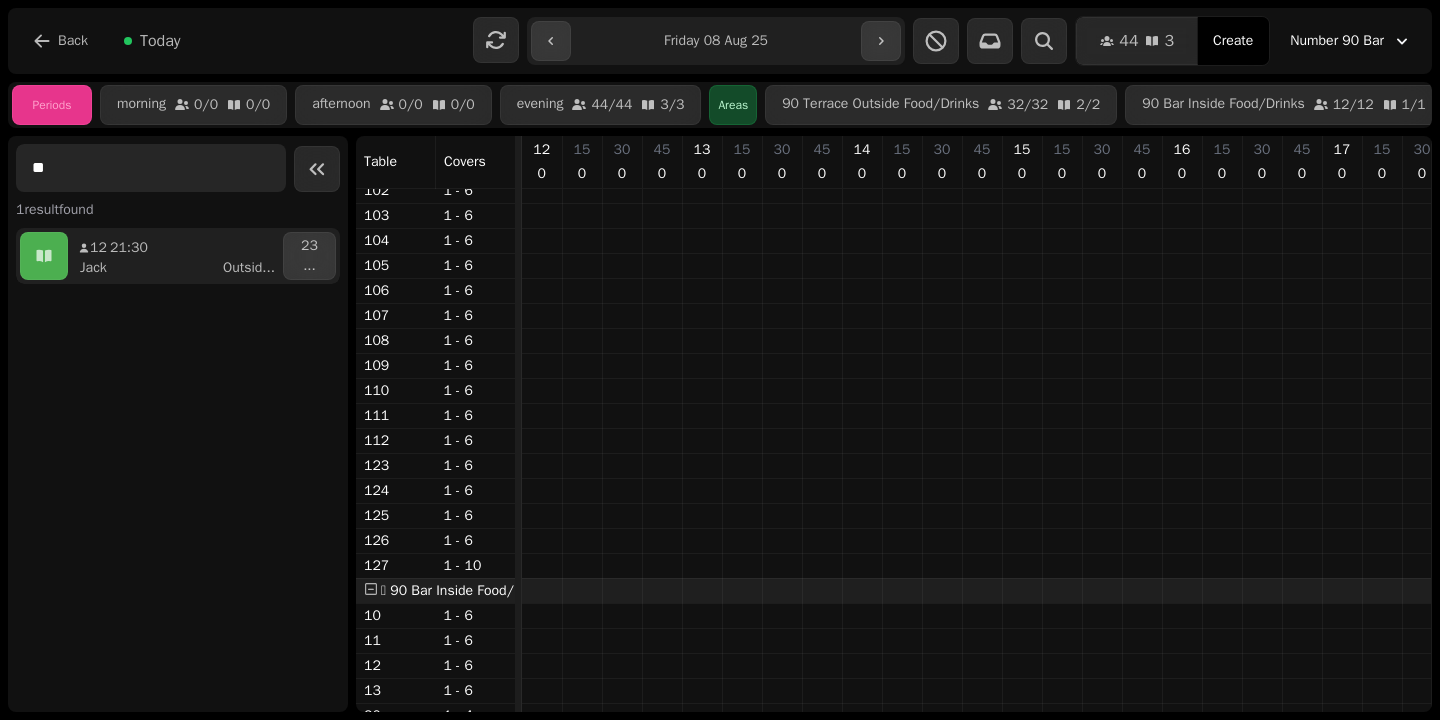 click on "**" at bounding box center (151, 168) 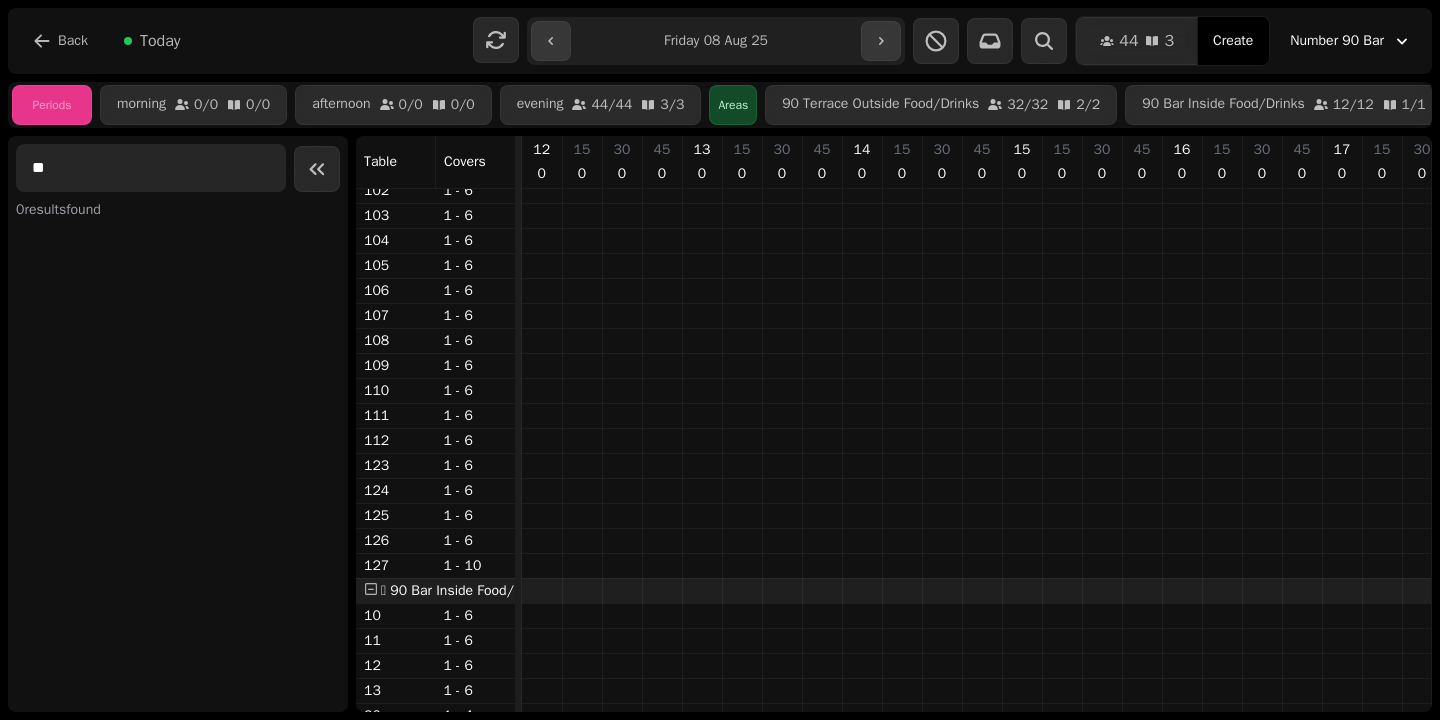 type on "*" 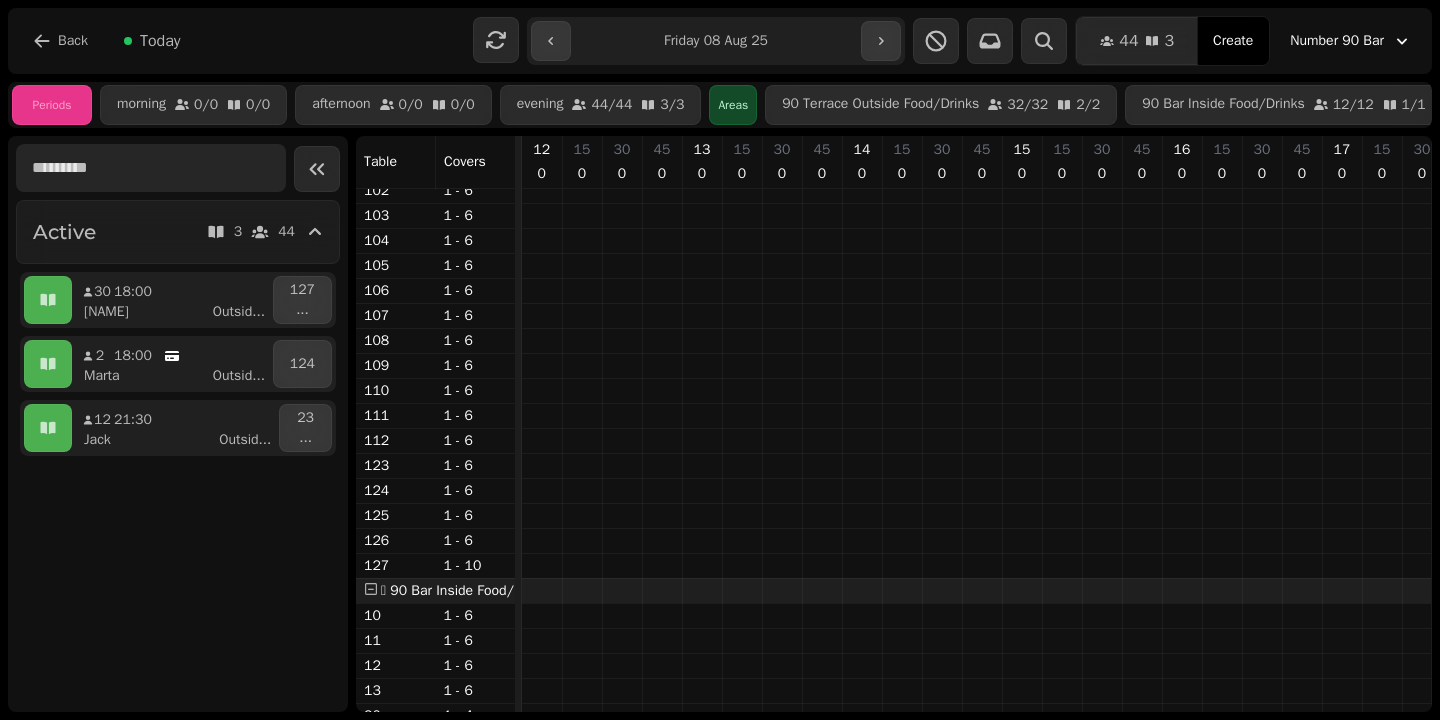 type 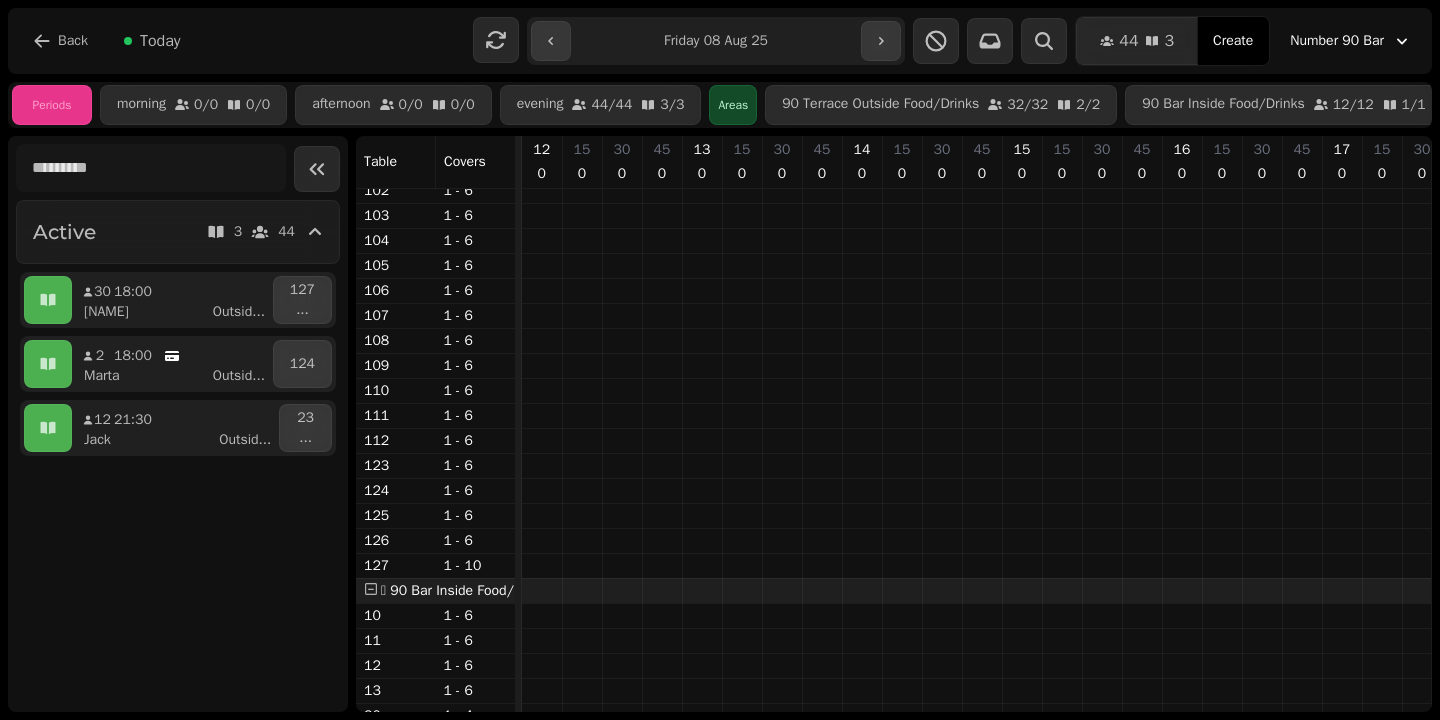 click on "Create" at bounding box center (1233, 41) 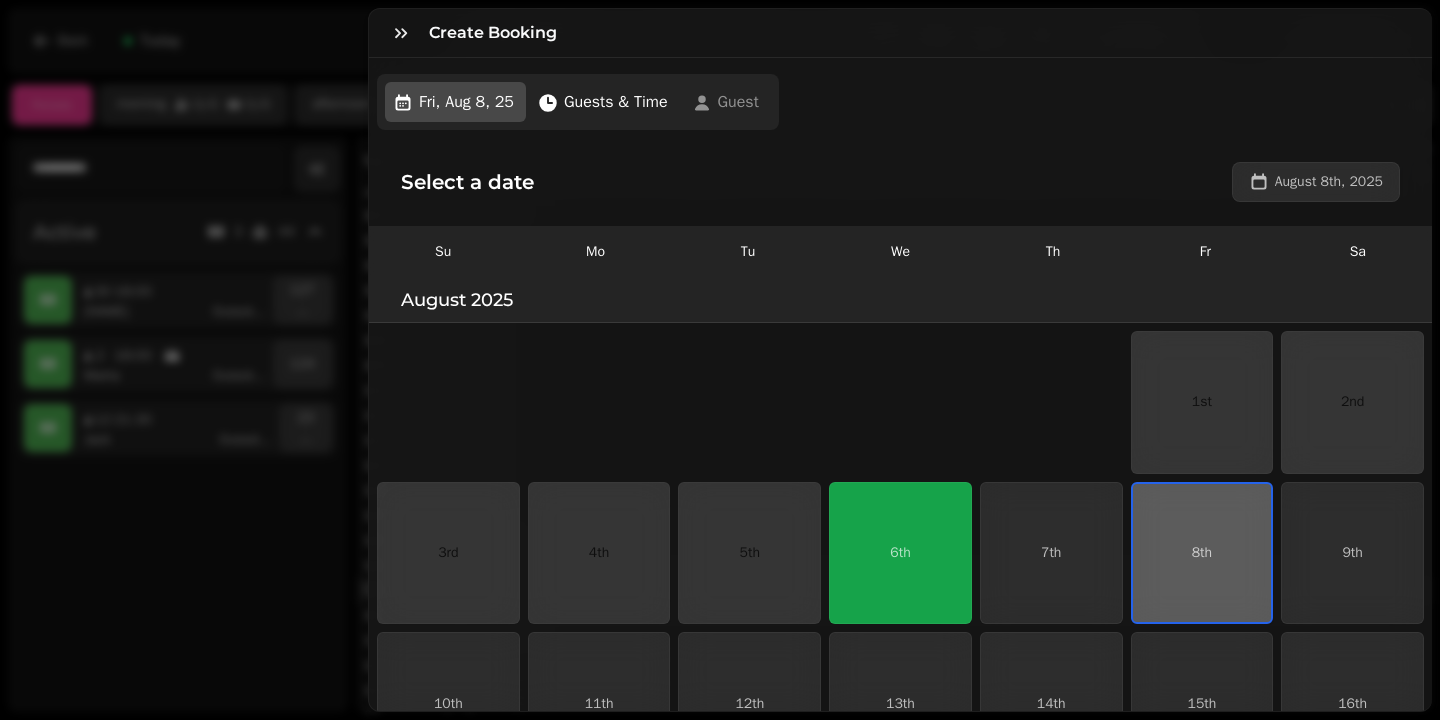 scroll, scrollTop: 85, scrollLeft: 0, axis: vertical 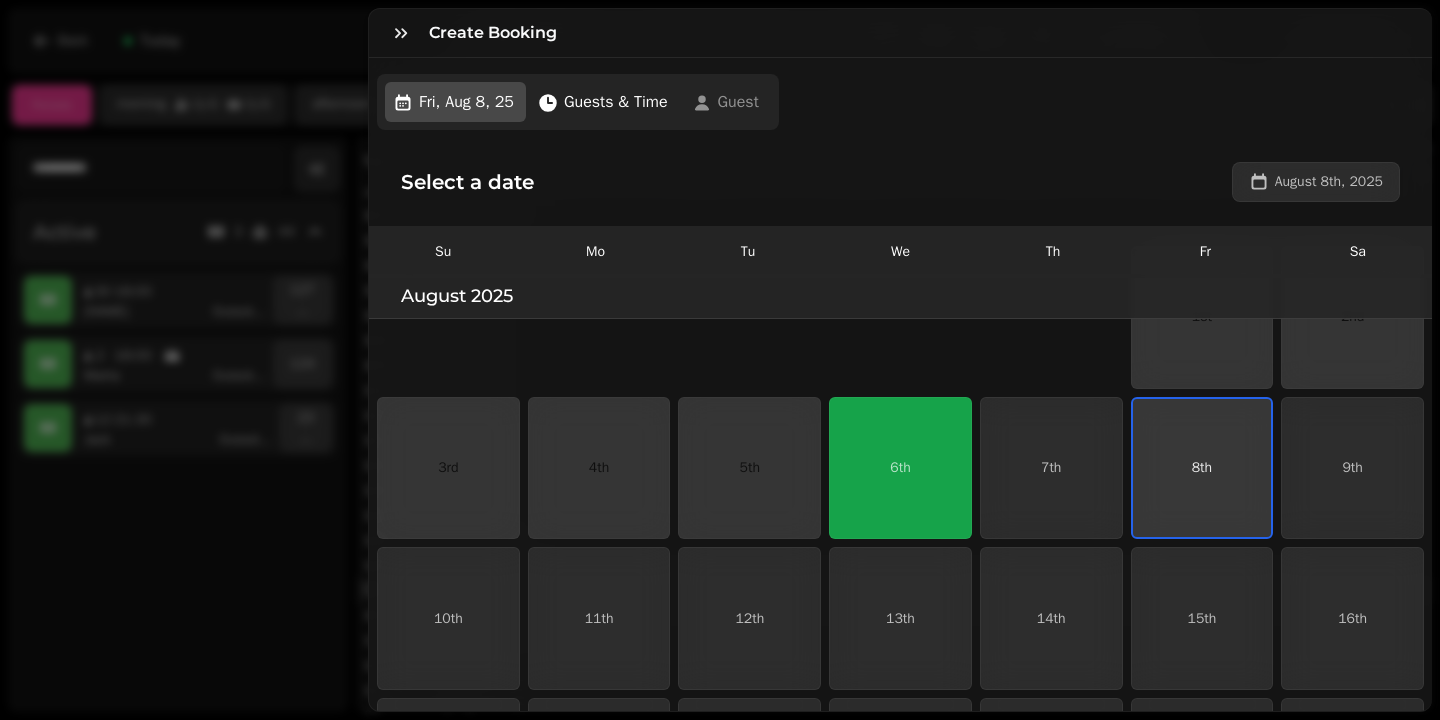 click on "8th" at bounding box center [1202, 468] 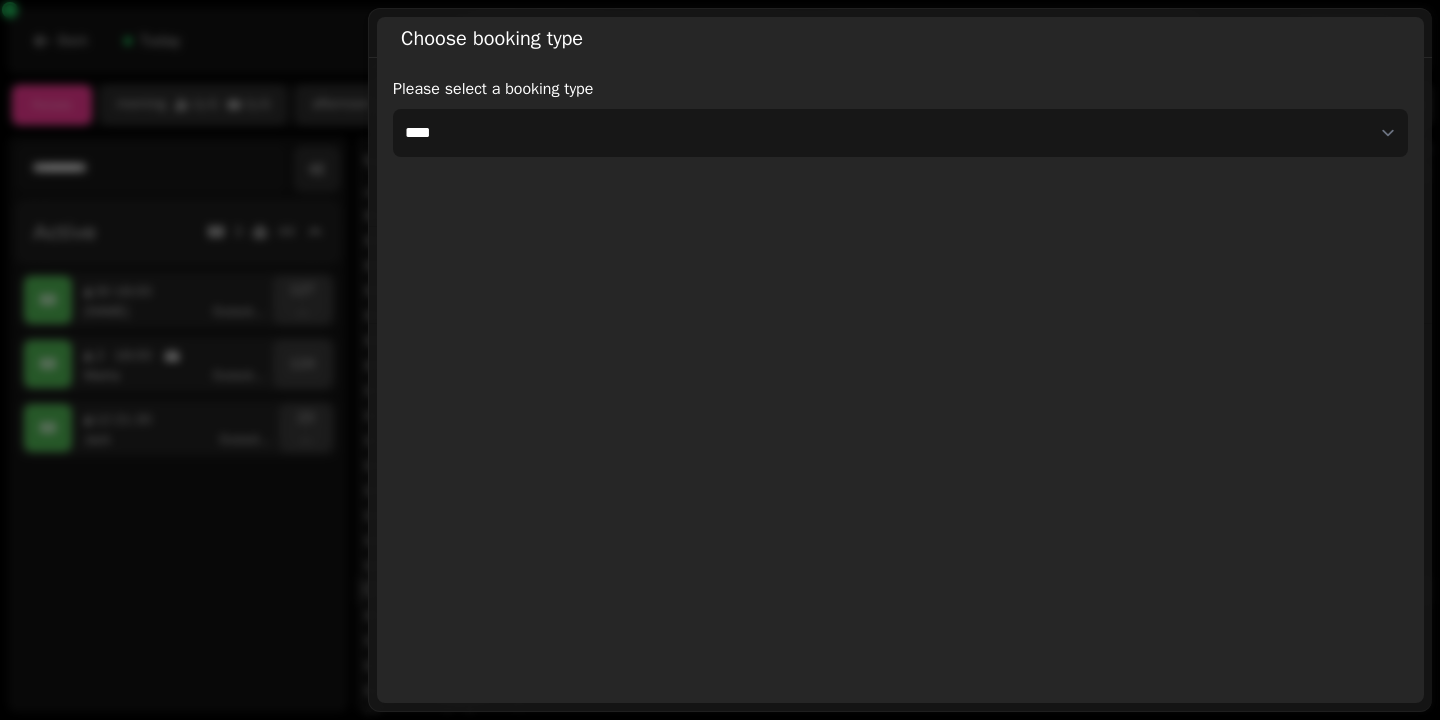 select on "****" 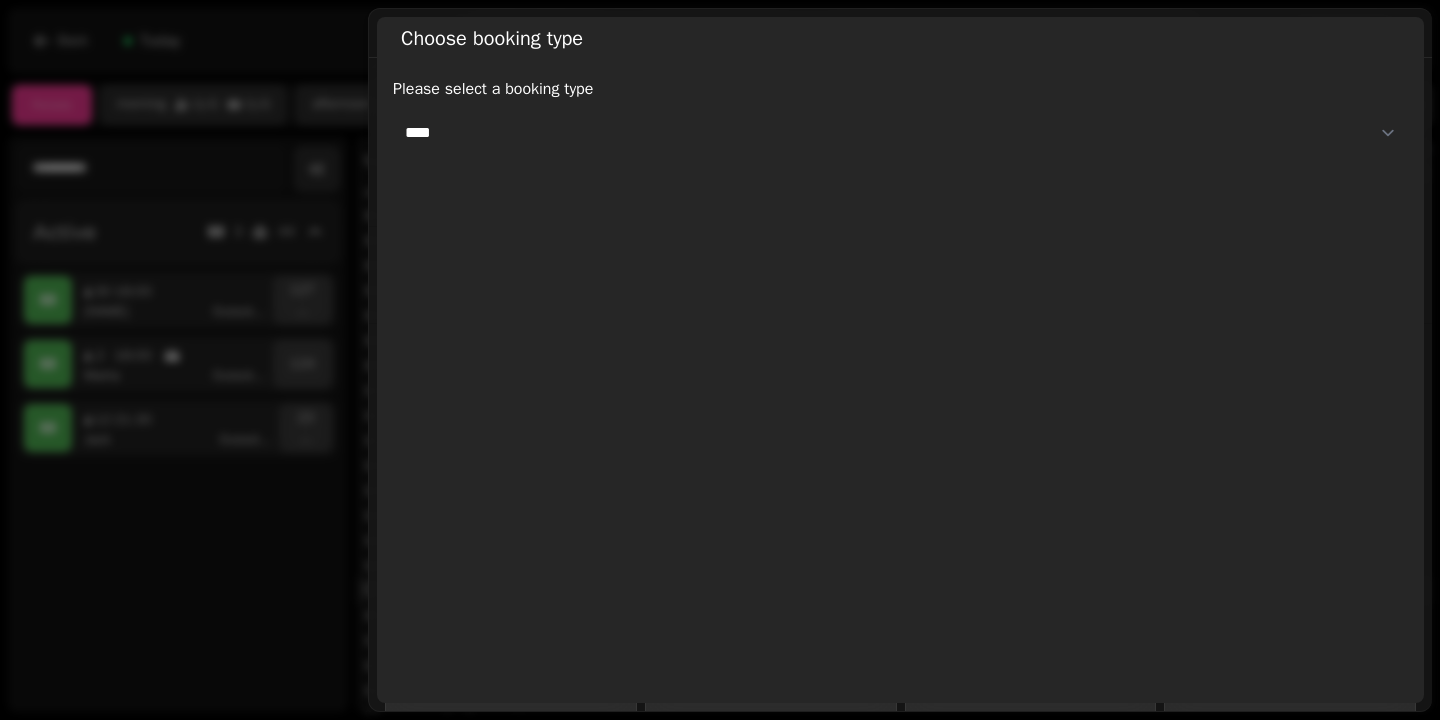 click on "**********" at bounding box center [900, 133] 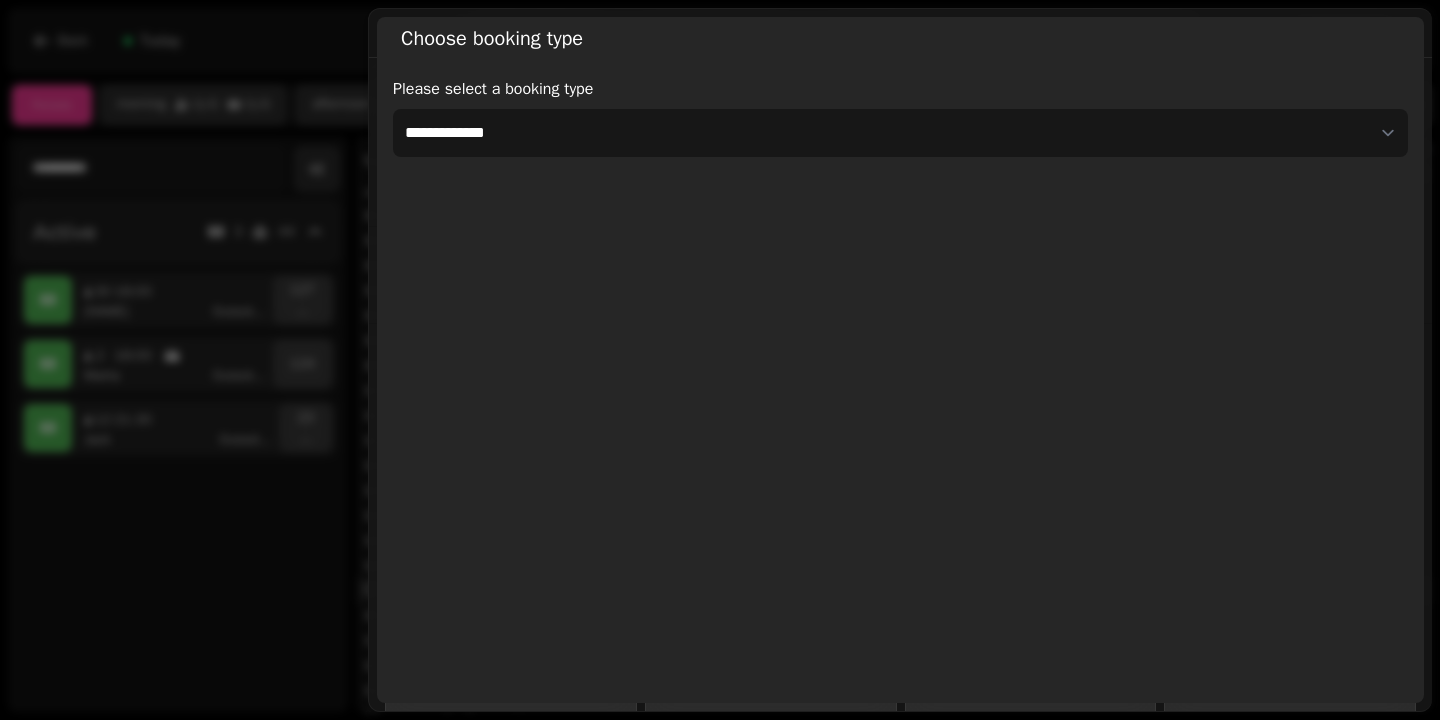 select on "**********" 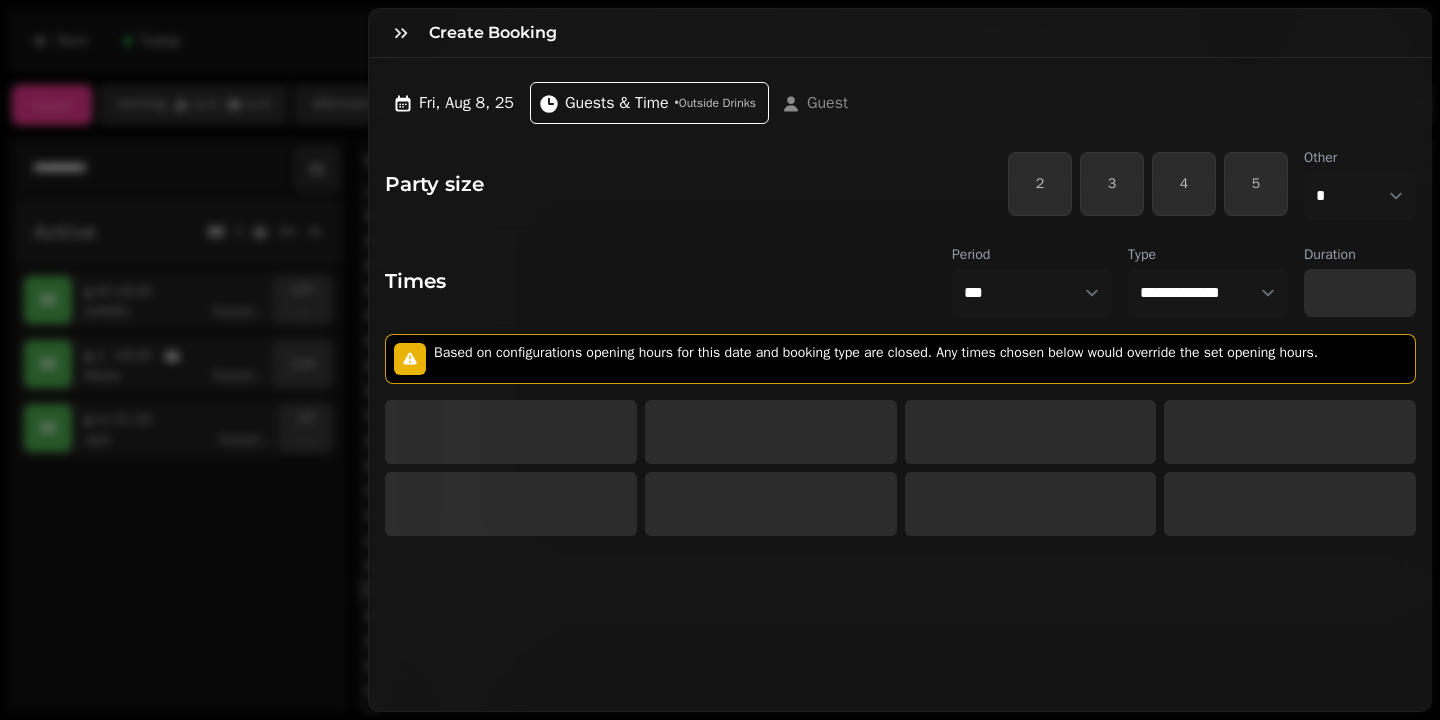 select on "****" 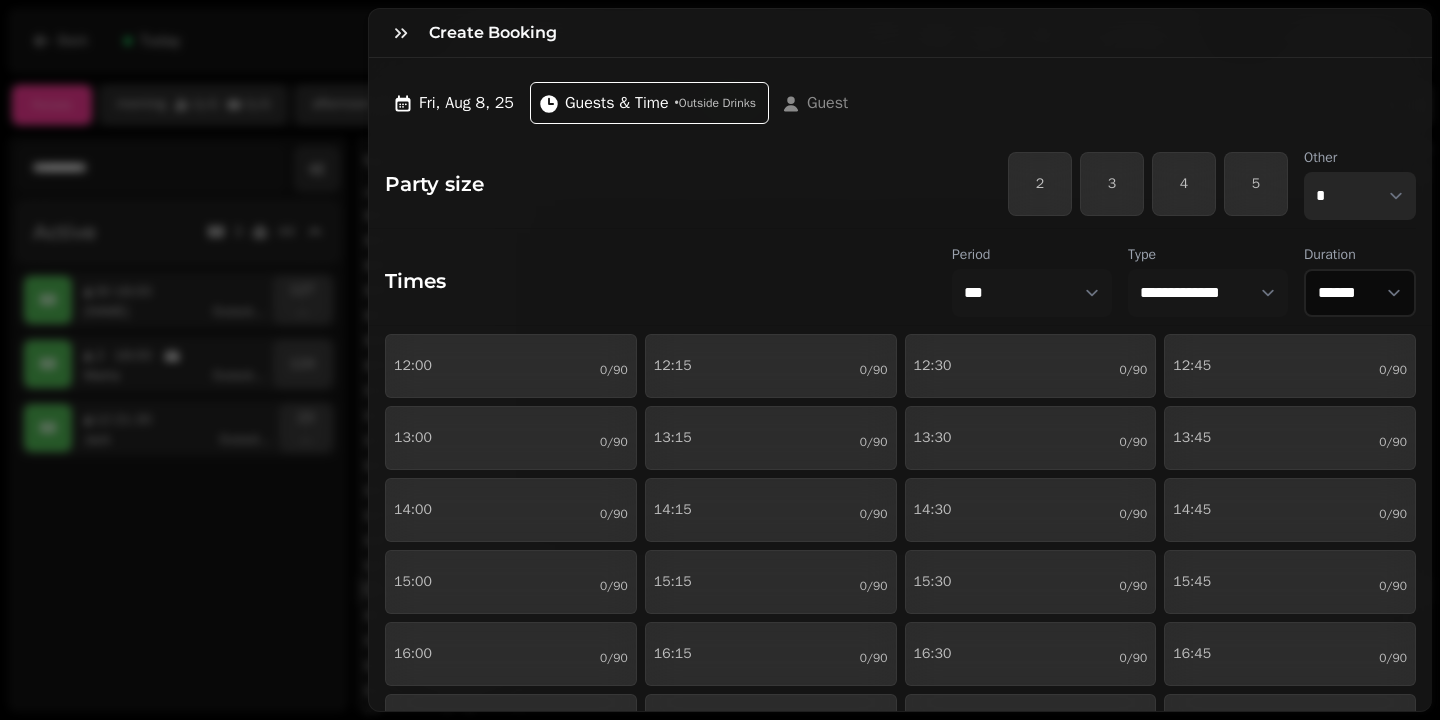 click on "* * * * * * * * * ** ** ** ** ** ** ** ** ** ** ** ** ** ** ** ** ** ** ** ** ** ** ** ** ** ** ** ** ** ** ** ** ** ** ** ** ** ** ** ** ** ** ** ** ** ** ** ** ** ** ** ** ** ** ** ** ** ** ** ** ** ** ** ** ** ** ** ** ** ** ** ** ** ** ** ** ** ** ** ** ** ** ** ** ** ** ** ** ** ** *** *** *** *** *** *** *** *** *** *** *** *** *** *** *** *** *** *** *** *** ***" at bounding box center (1360, 196) 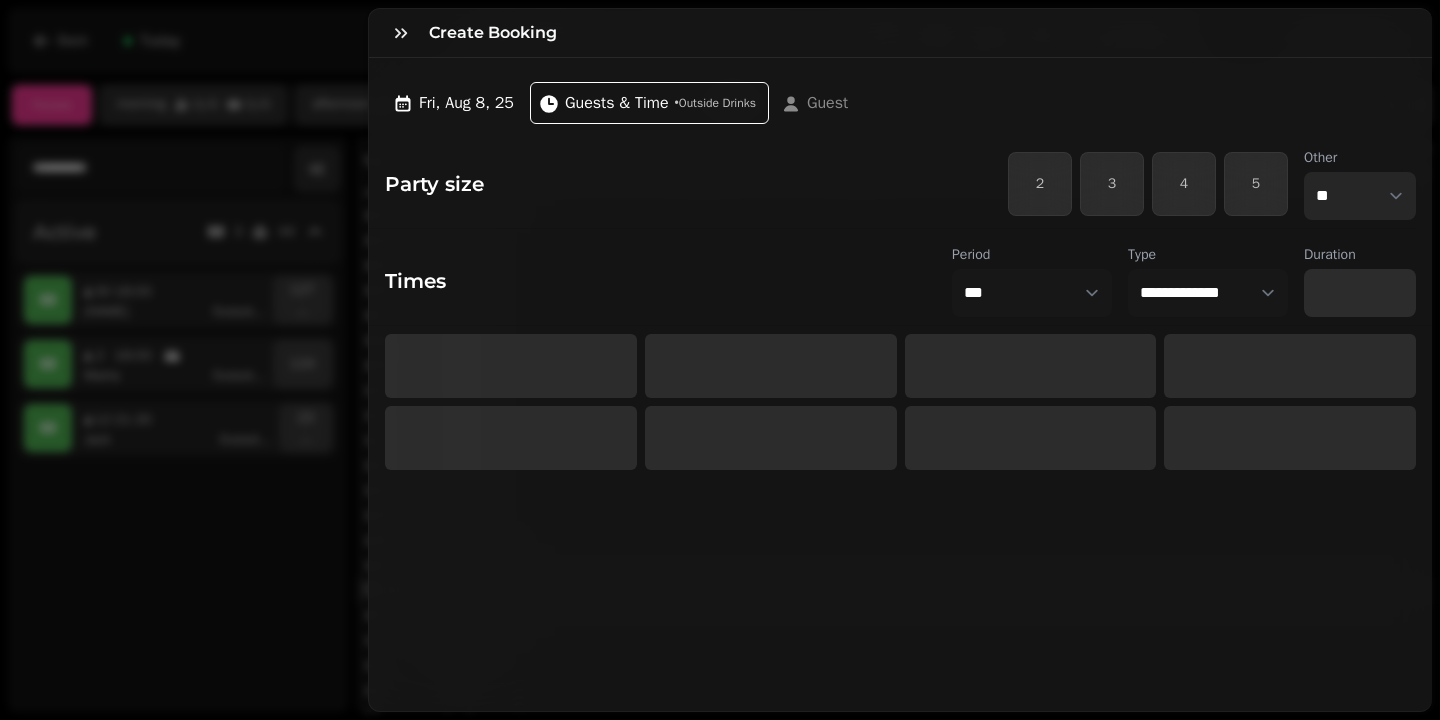 select on "*****" 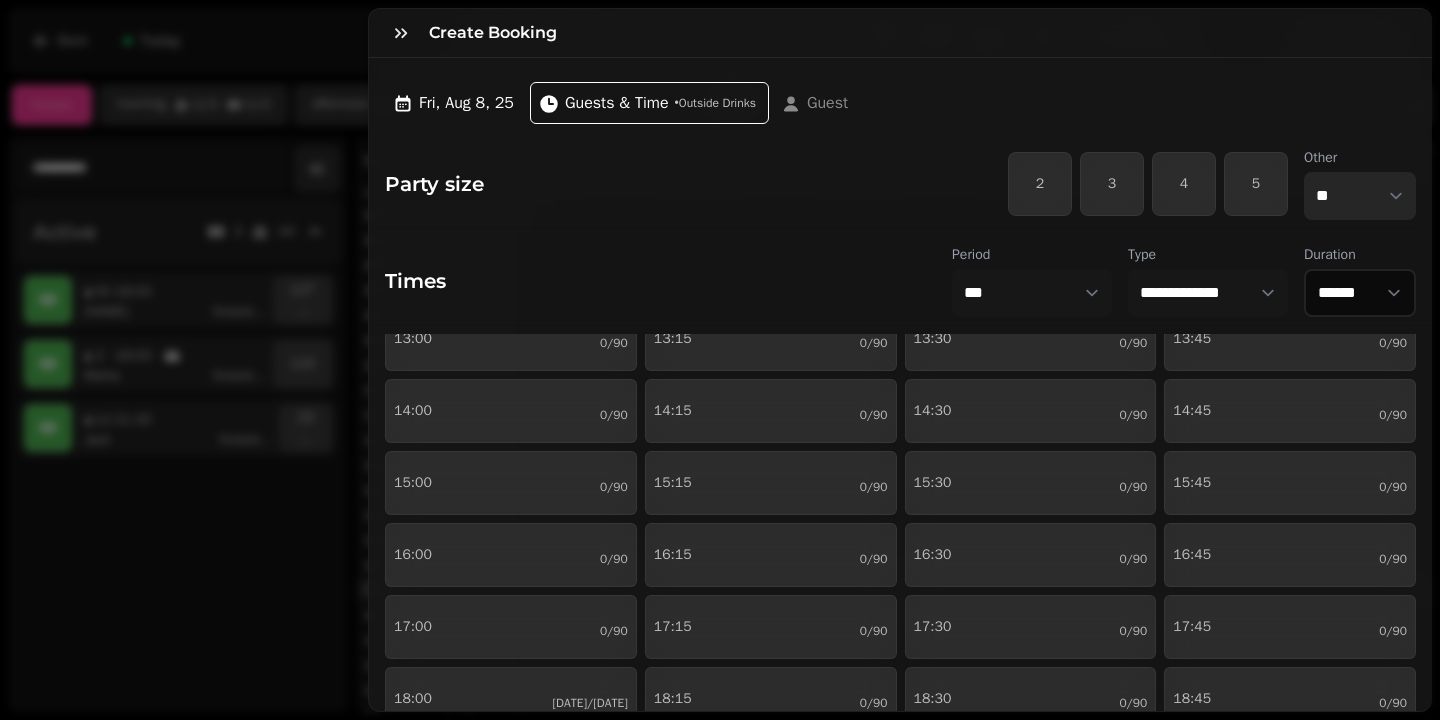 scroll, scrollTop: 129, scrollLeft: 0, axis: vertical 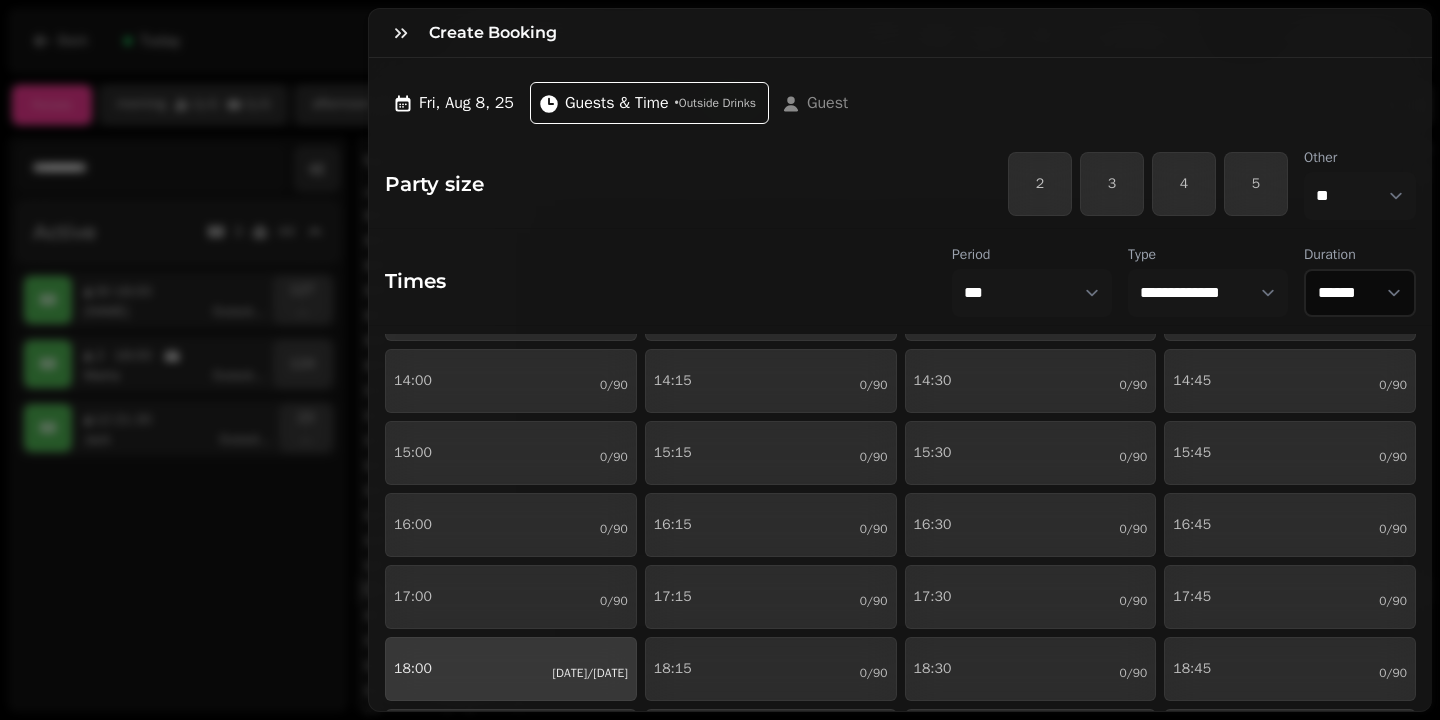 click on "[TIME] [DATE]/[DATE]" at bounding box center (511, 669) 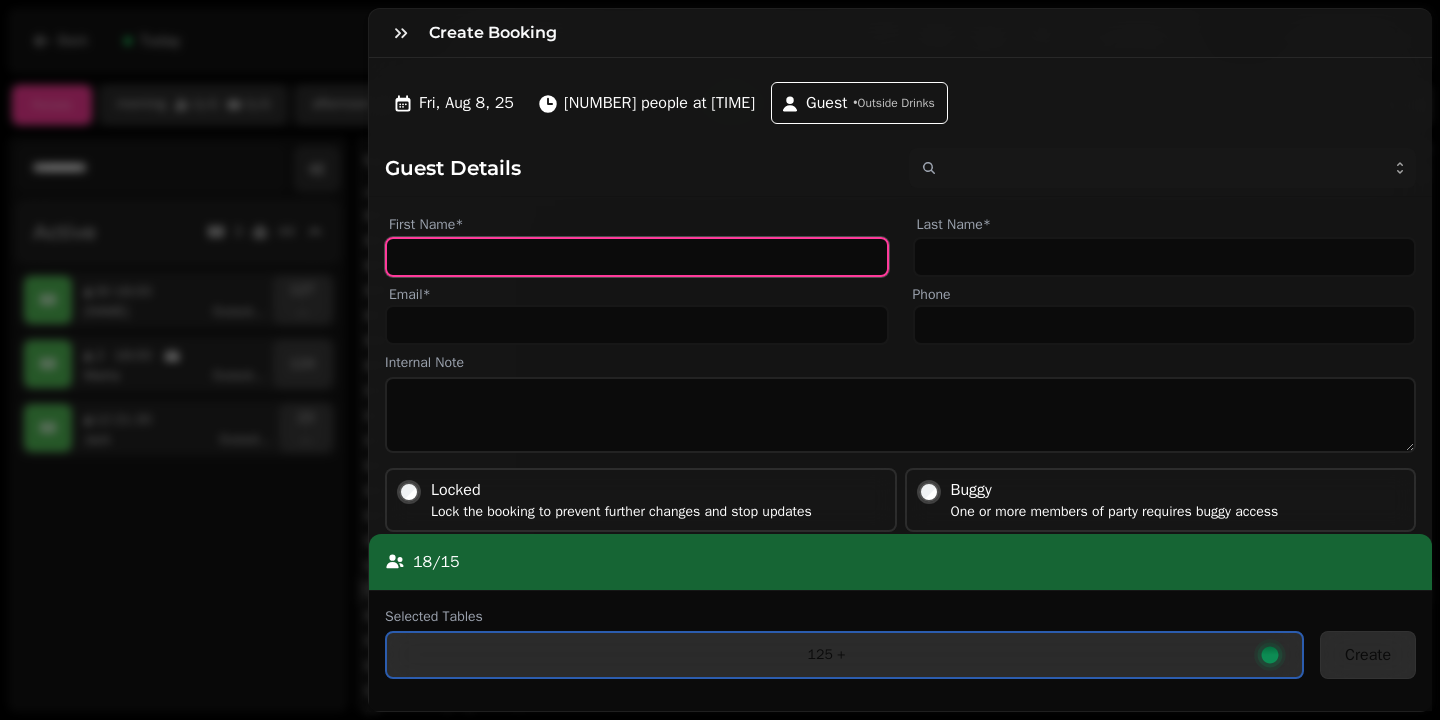 click on "First Name*" at bounding box center (637, 257) 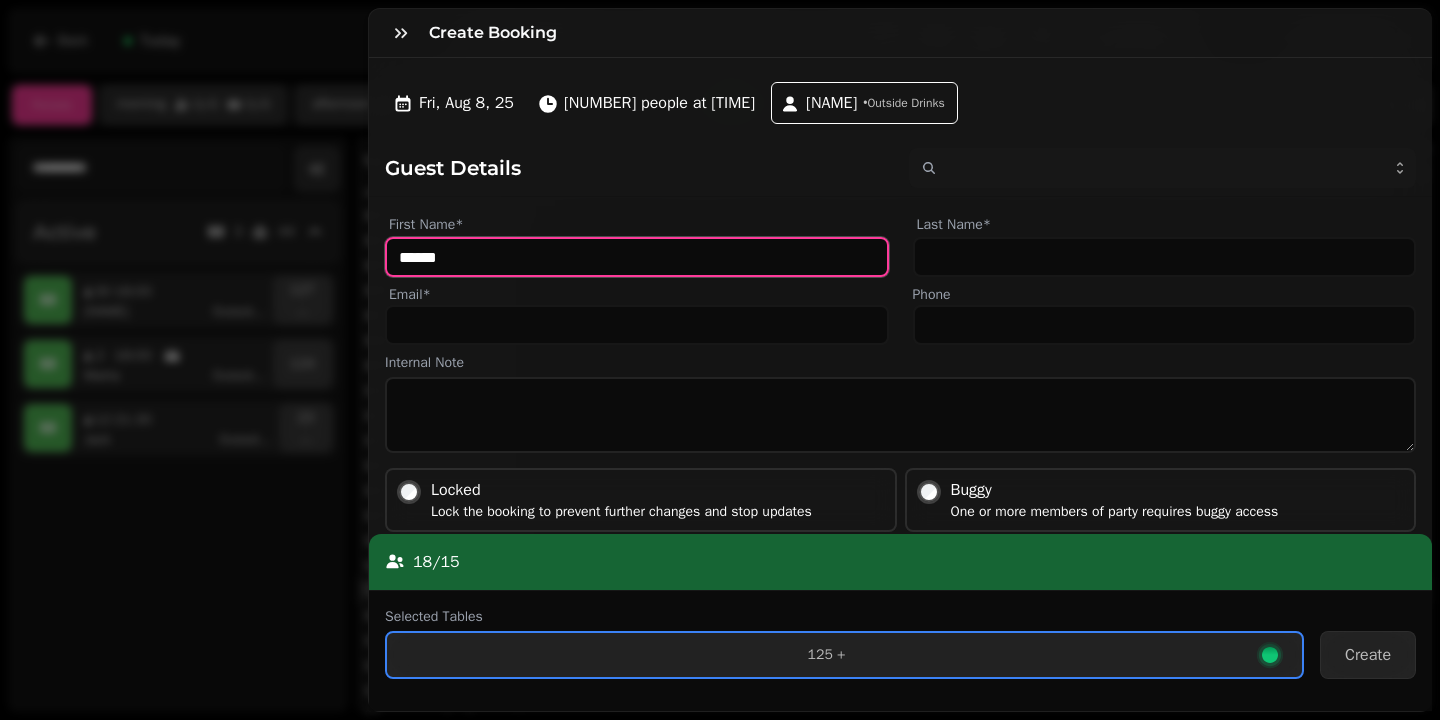 type on "******" 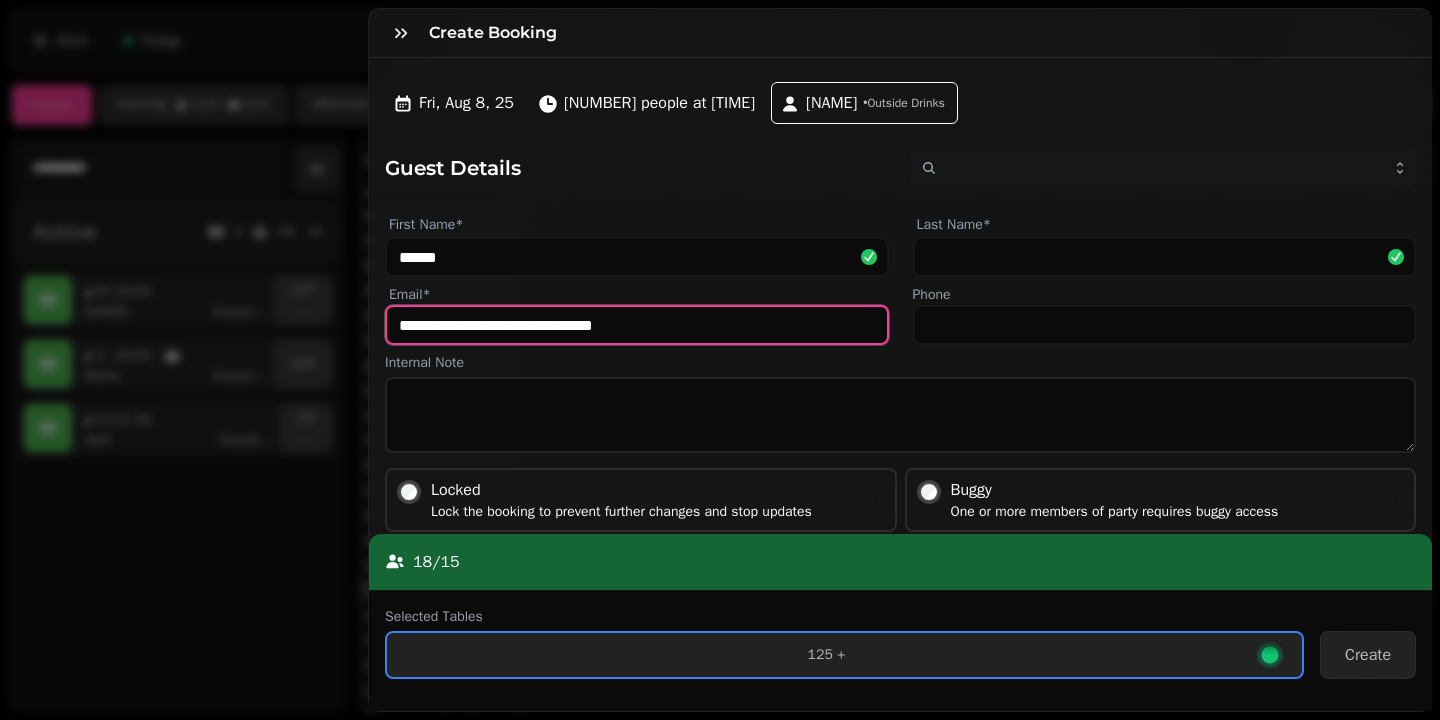 type on "**********" 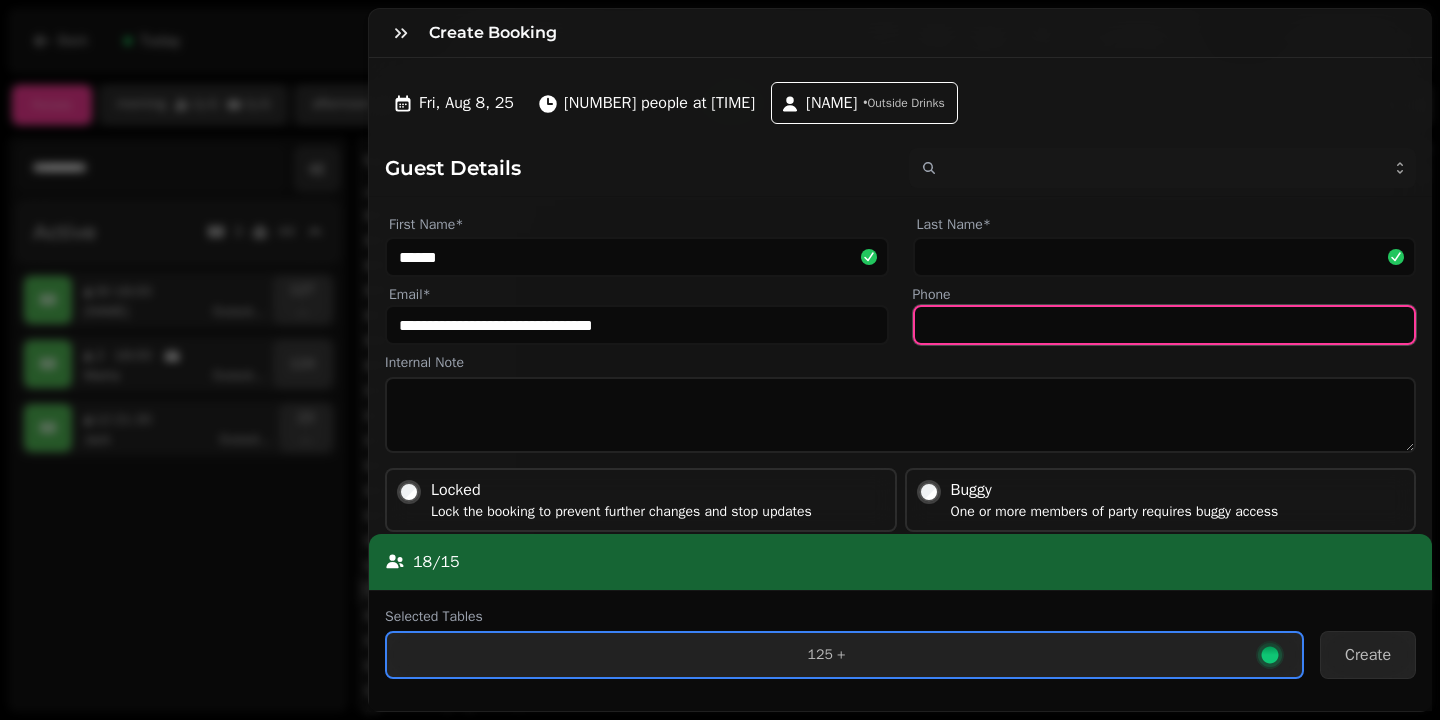 click on "Phone" at bounding box center [1165, 325] 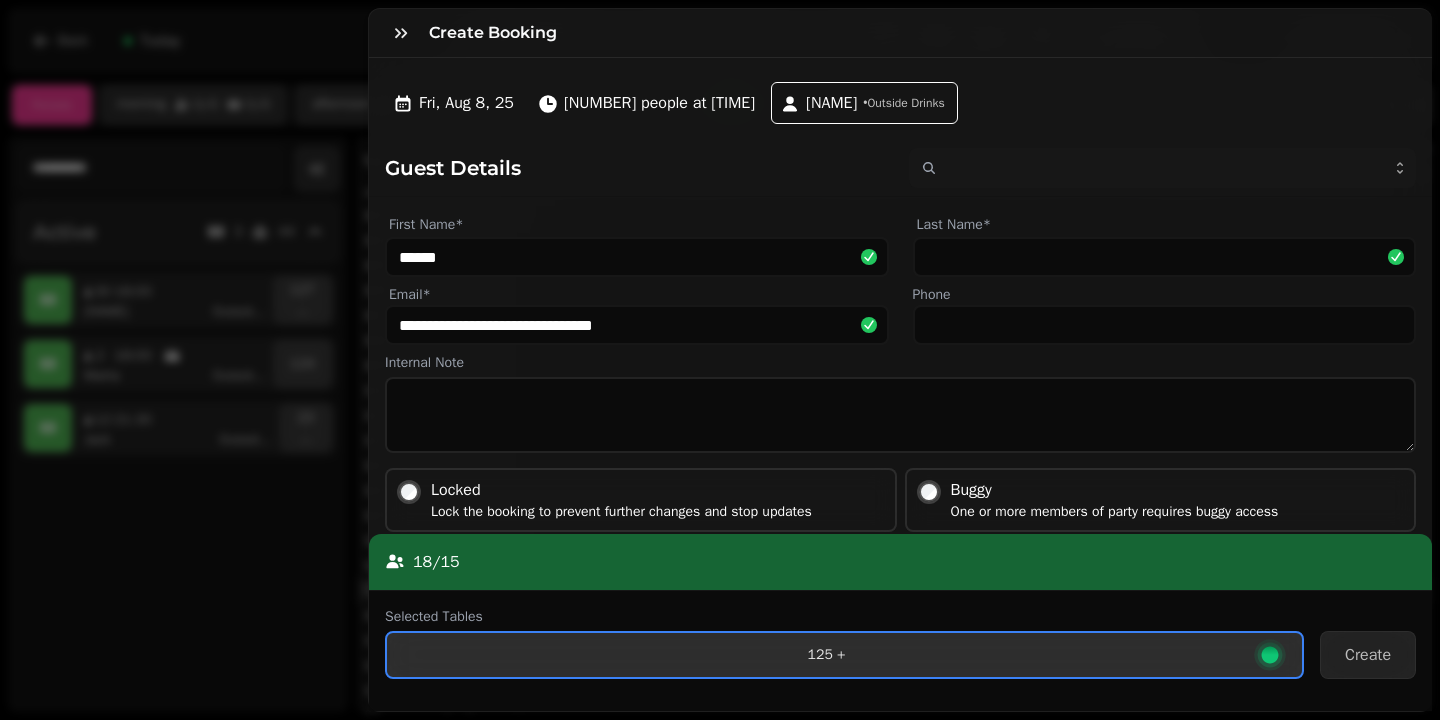 click on "[NUMBER]     +" at bounding box center (844, 655) 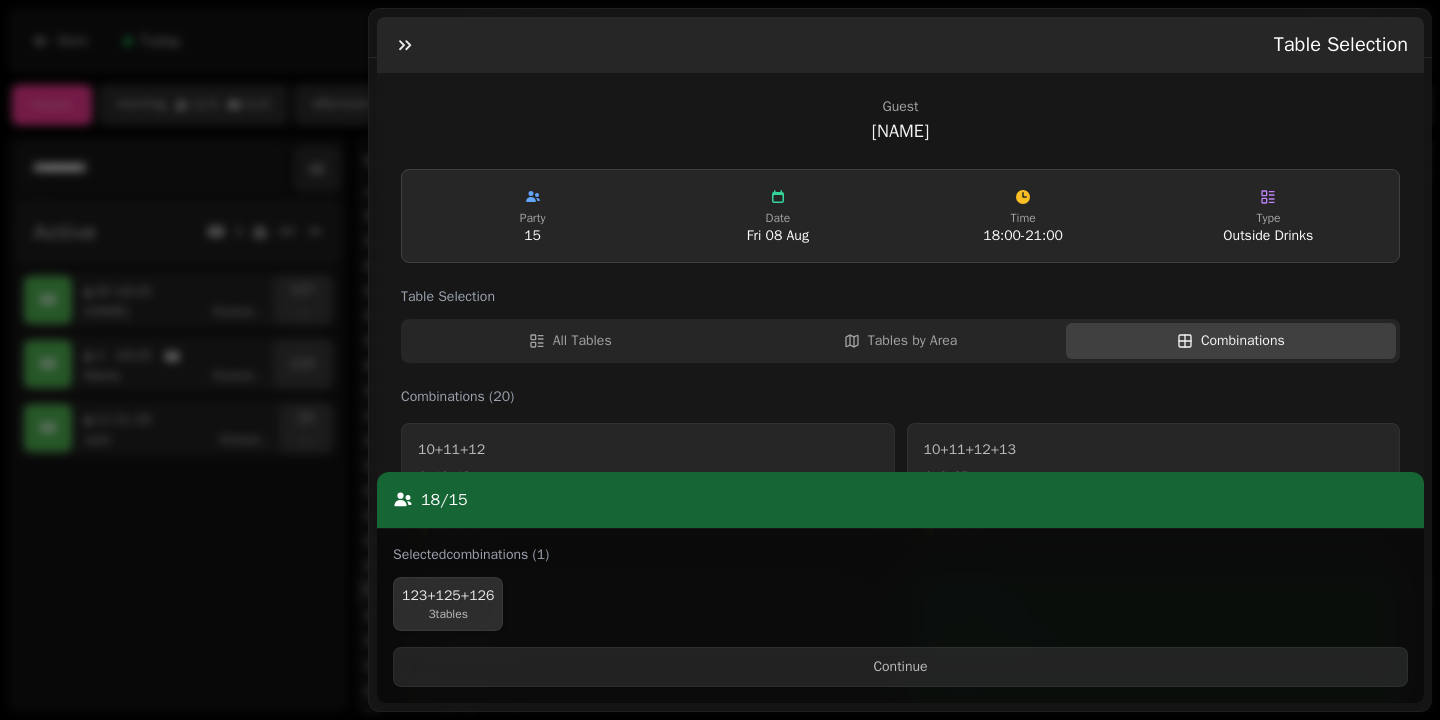 click on "3  tables" at bounding box center (448, 614) 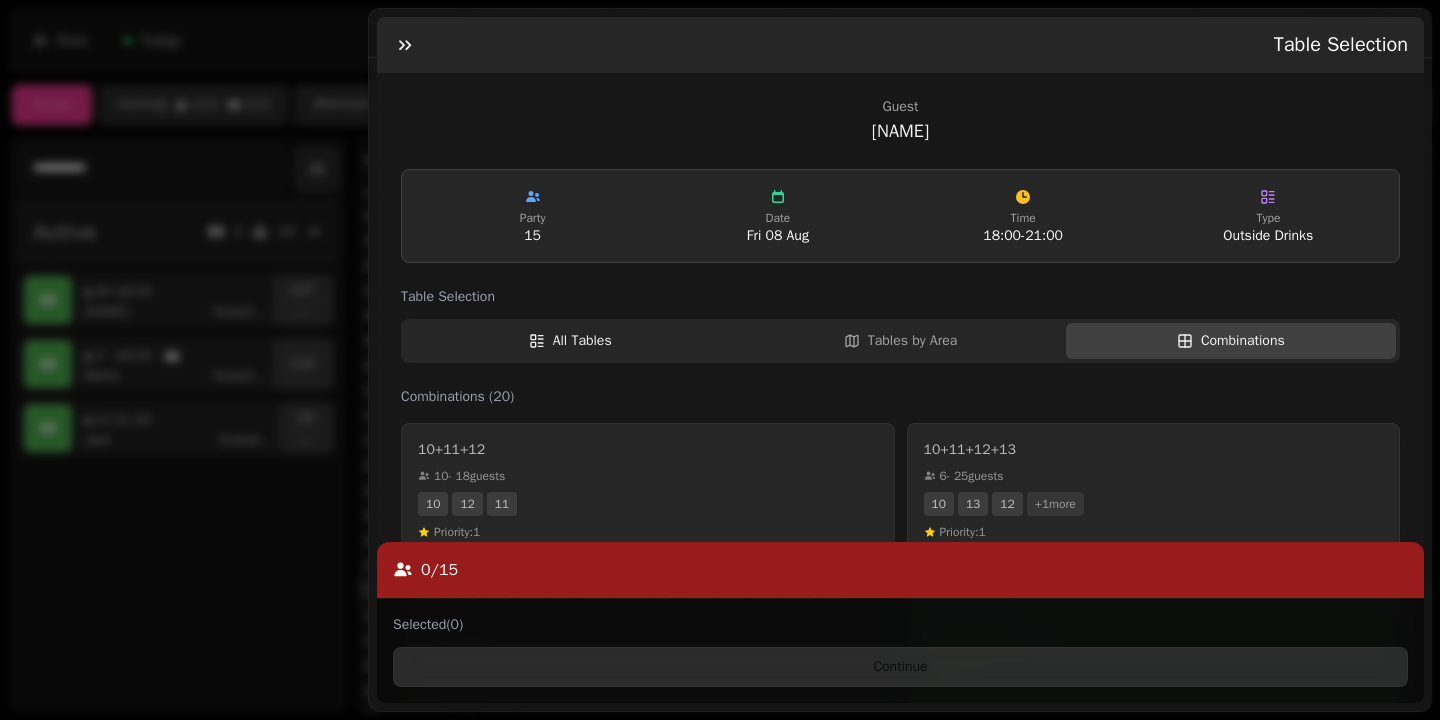 click on "All Tables" at bounding box center [570, 341] 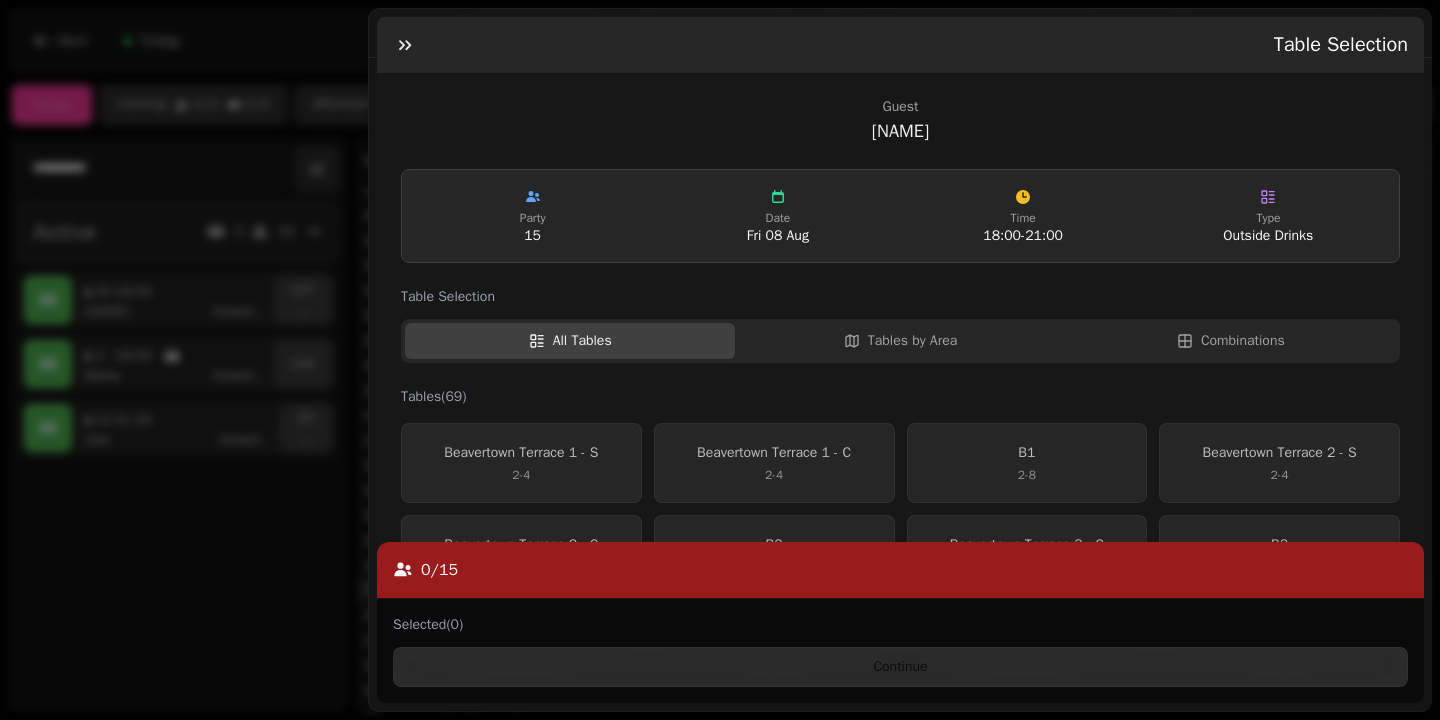 scroll, scrollTop: 27, scrollLeft: 0, axis: vertical 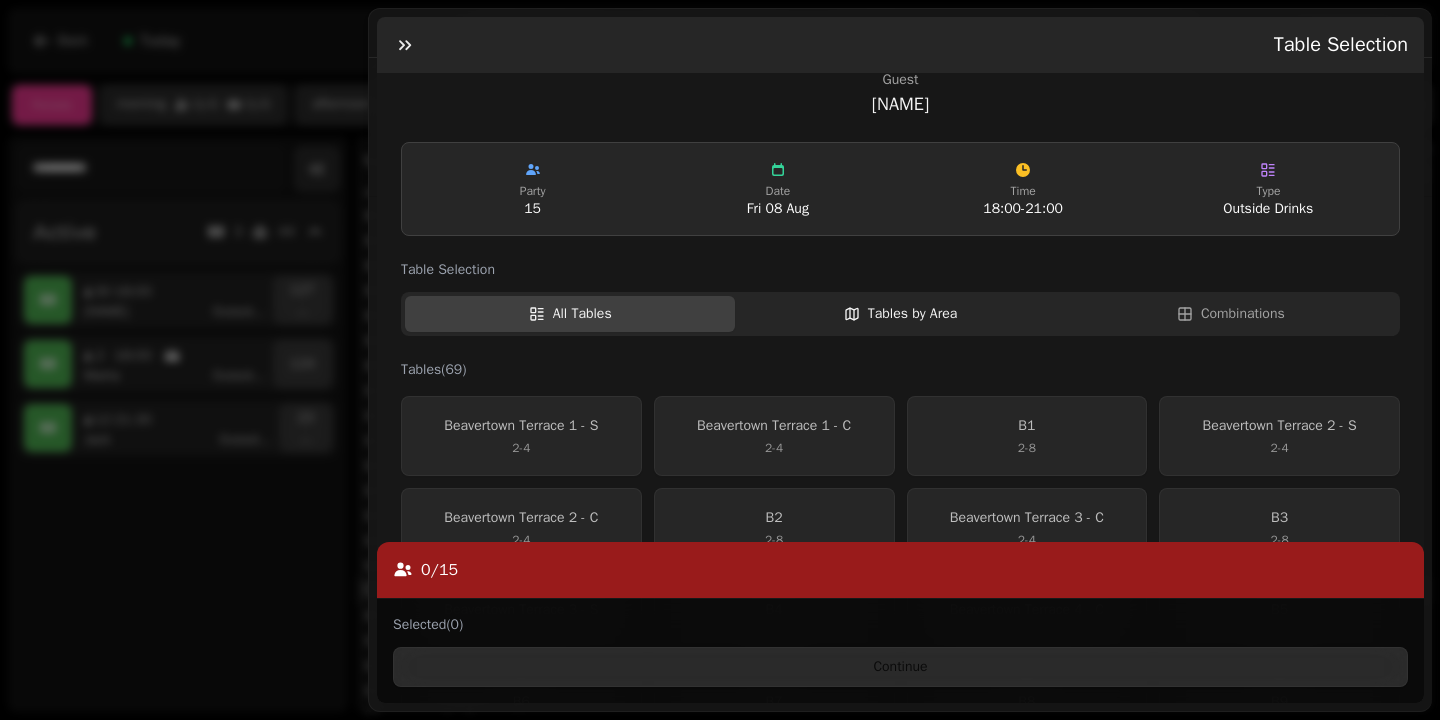 click on "Tables by Area" at bounding box center [912, 314] 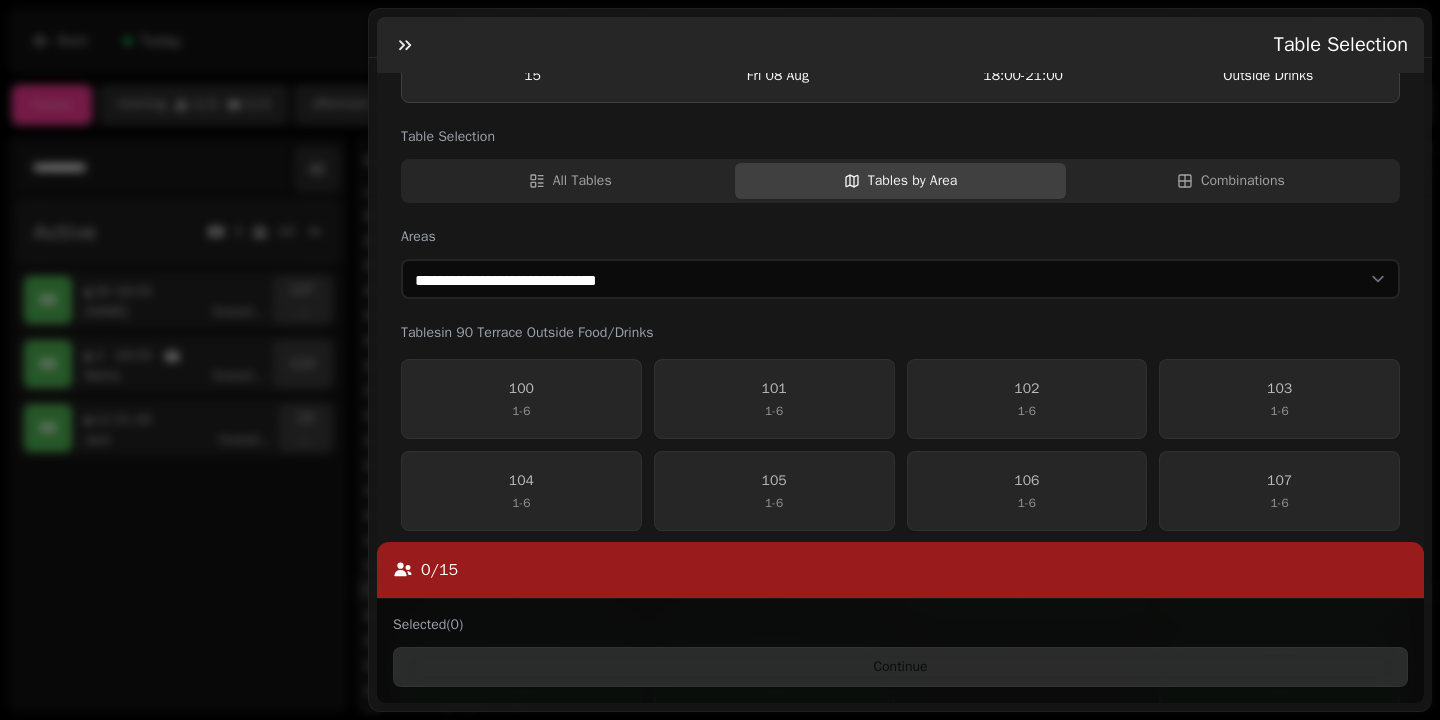 scroll, scrollTop: 141, scrollLeft: 0, axis: vertical 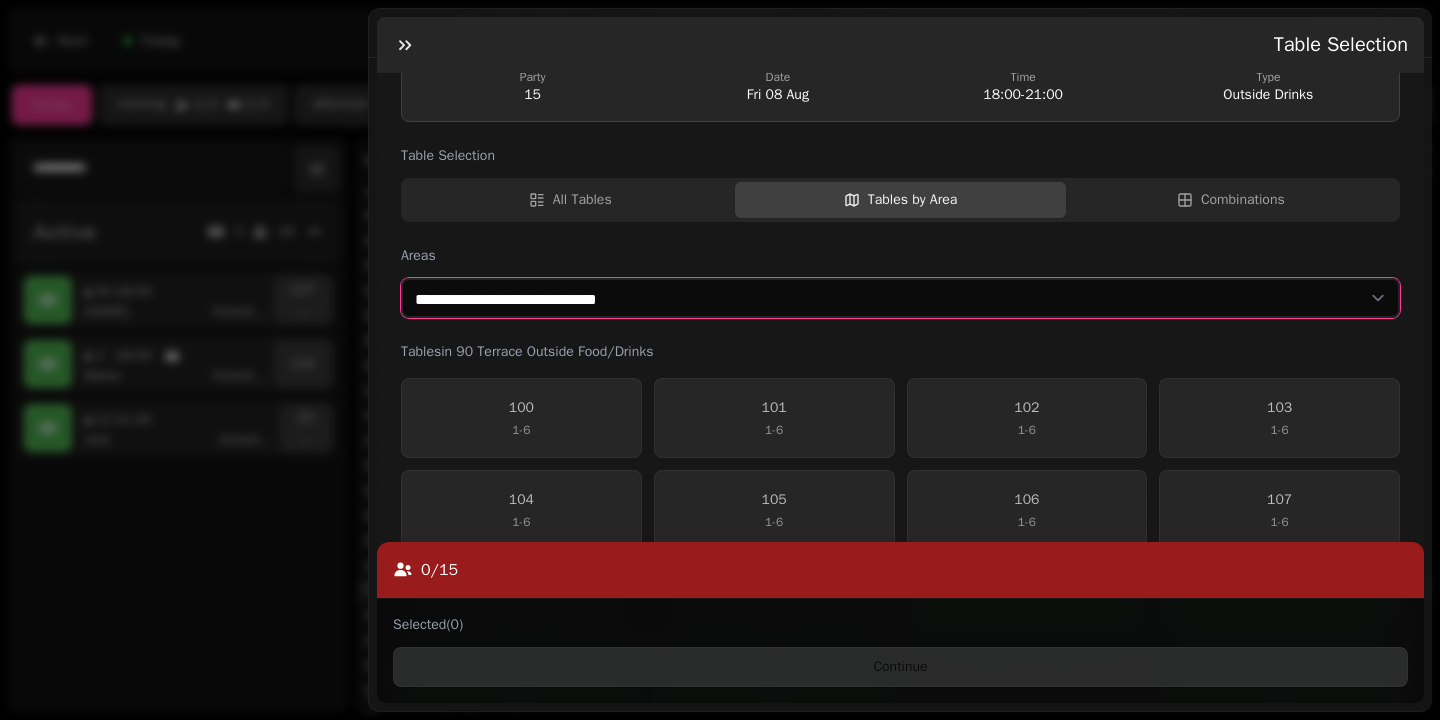 click on "**********" at bounding box center [900, 298] 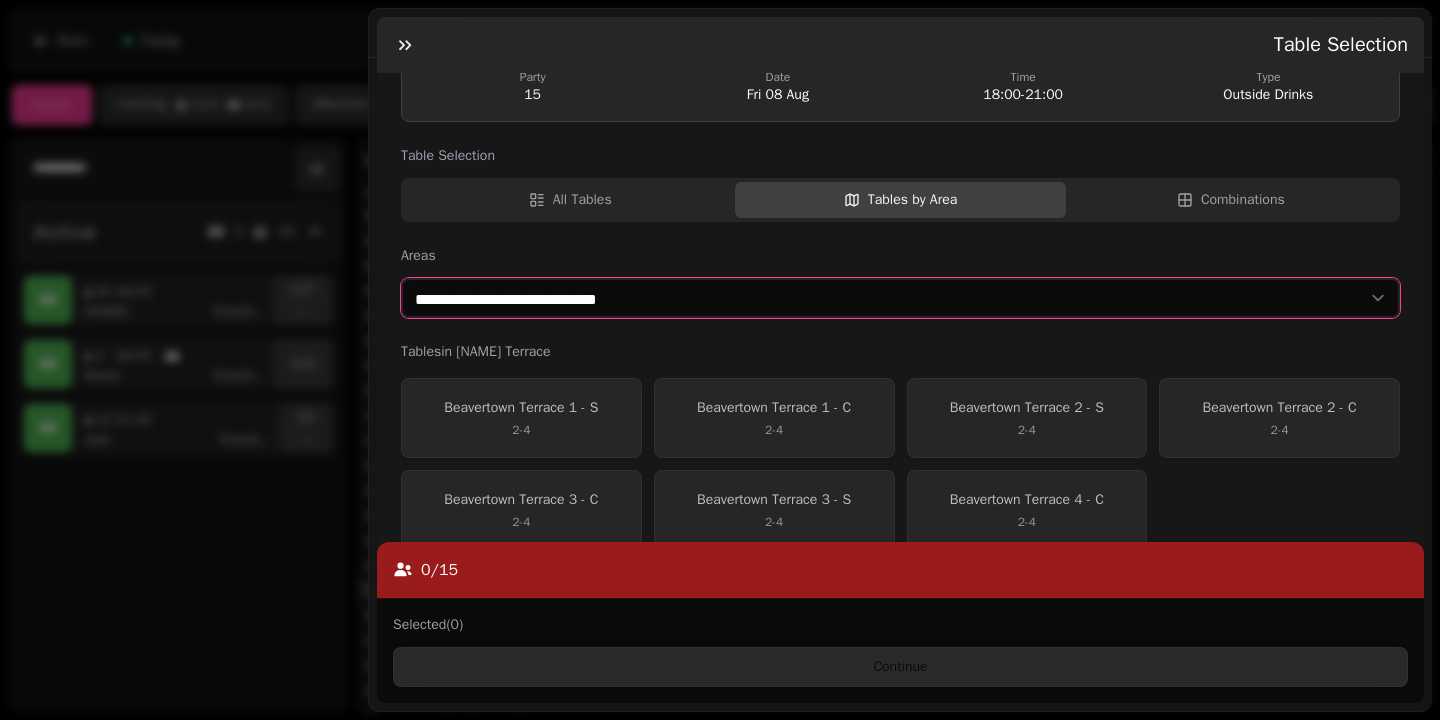 scroll, scrollTop: 173, scrollLeft: 0, axis: vertical 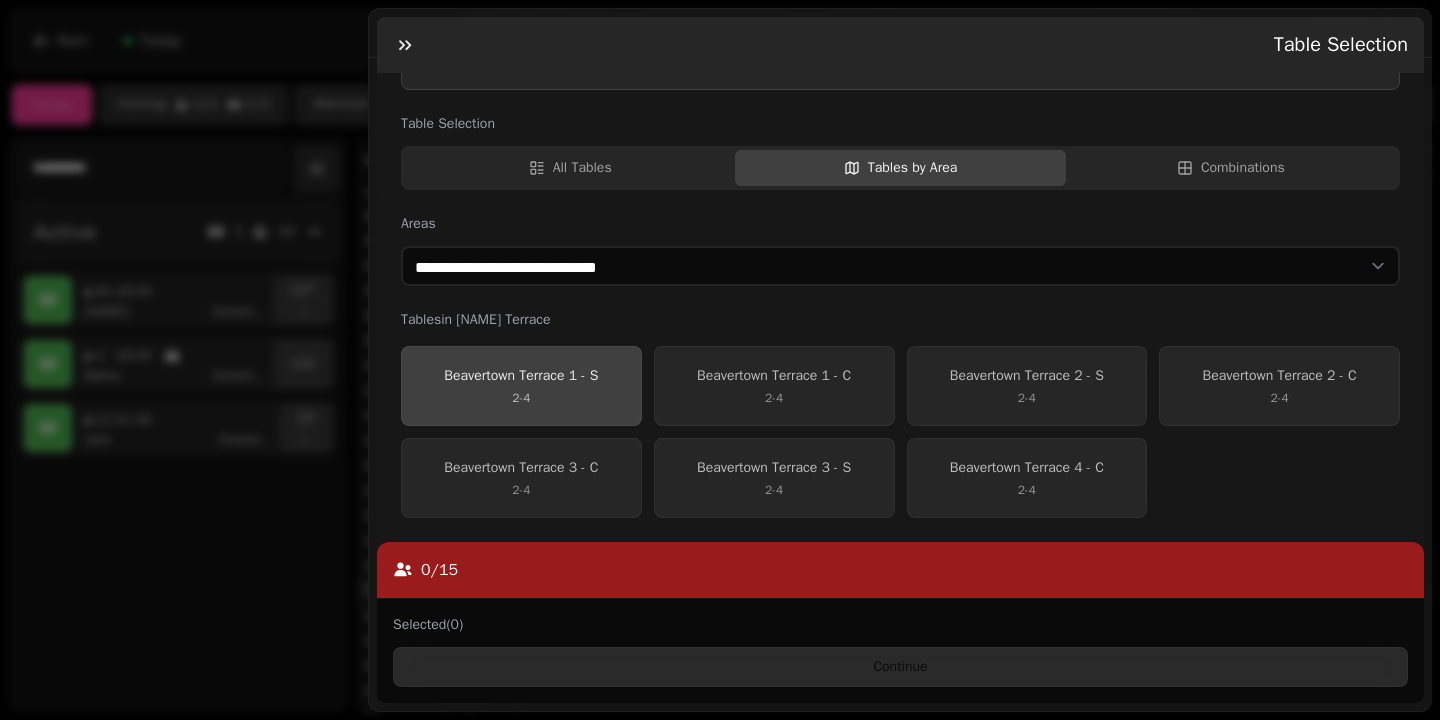 click on "[NAME] Terrace 1 - S 2  -  4" at bounding box center (521, 386) 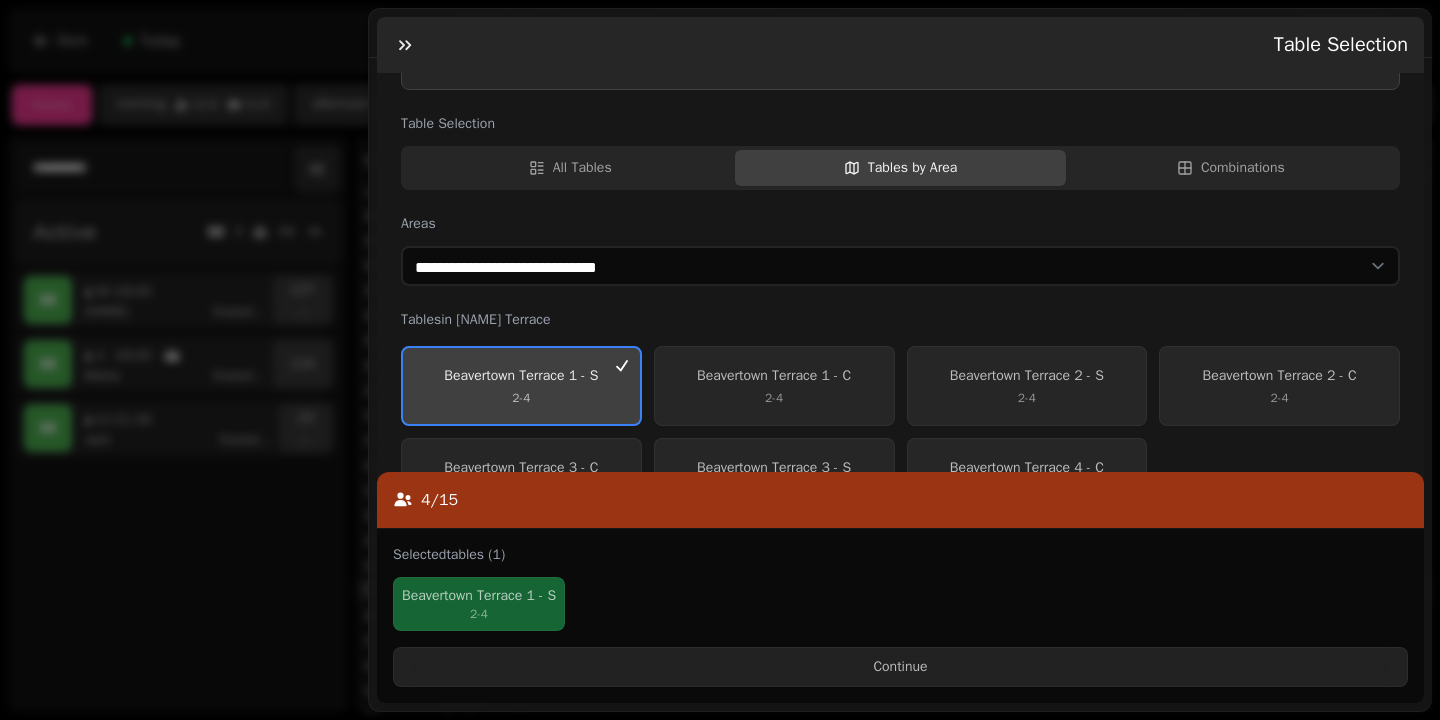 click on "2  -  4" at bounding box center (521, 398) 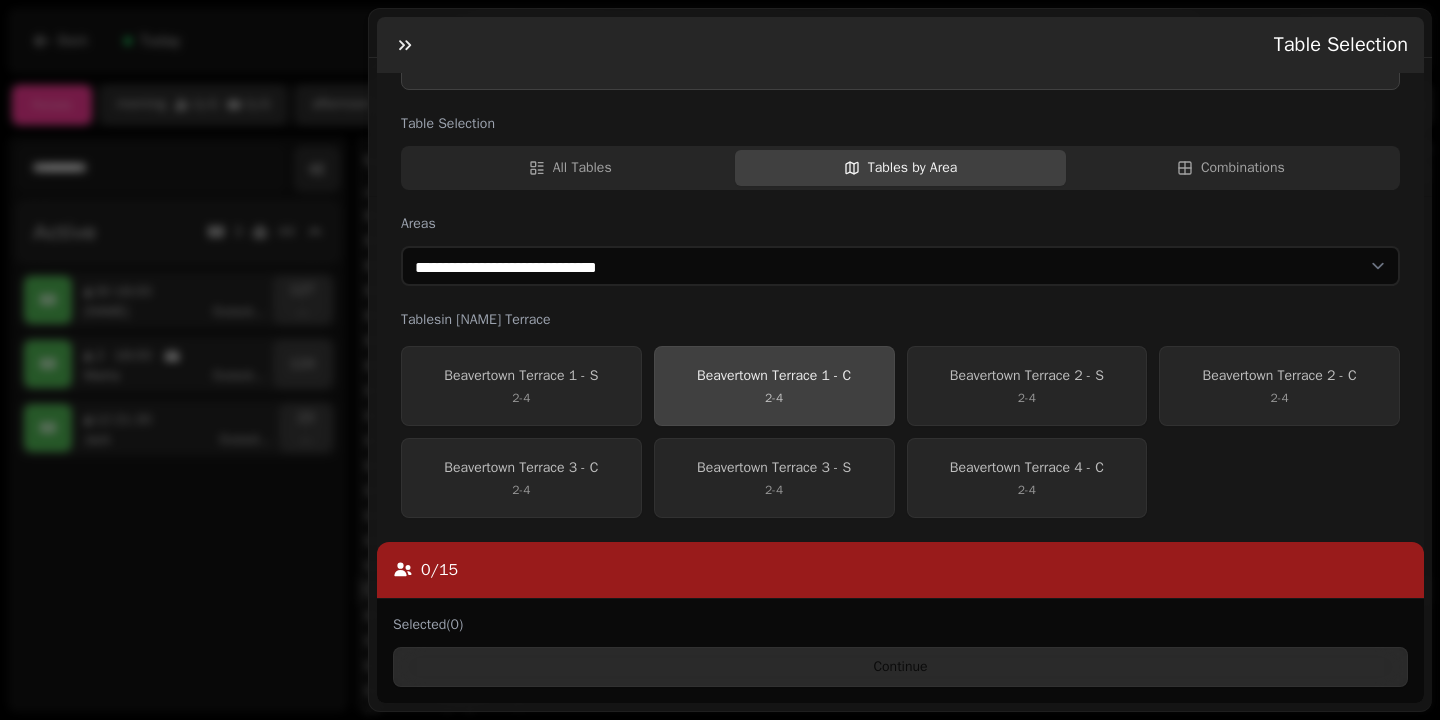 click on "[NAME] Terrace 1 - C 2  -  4" at bounding box center [774, 386] 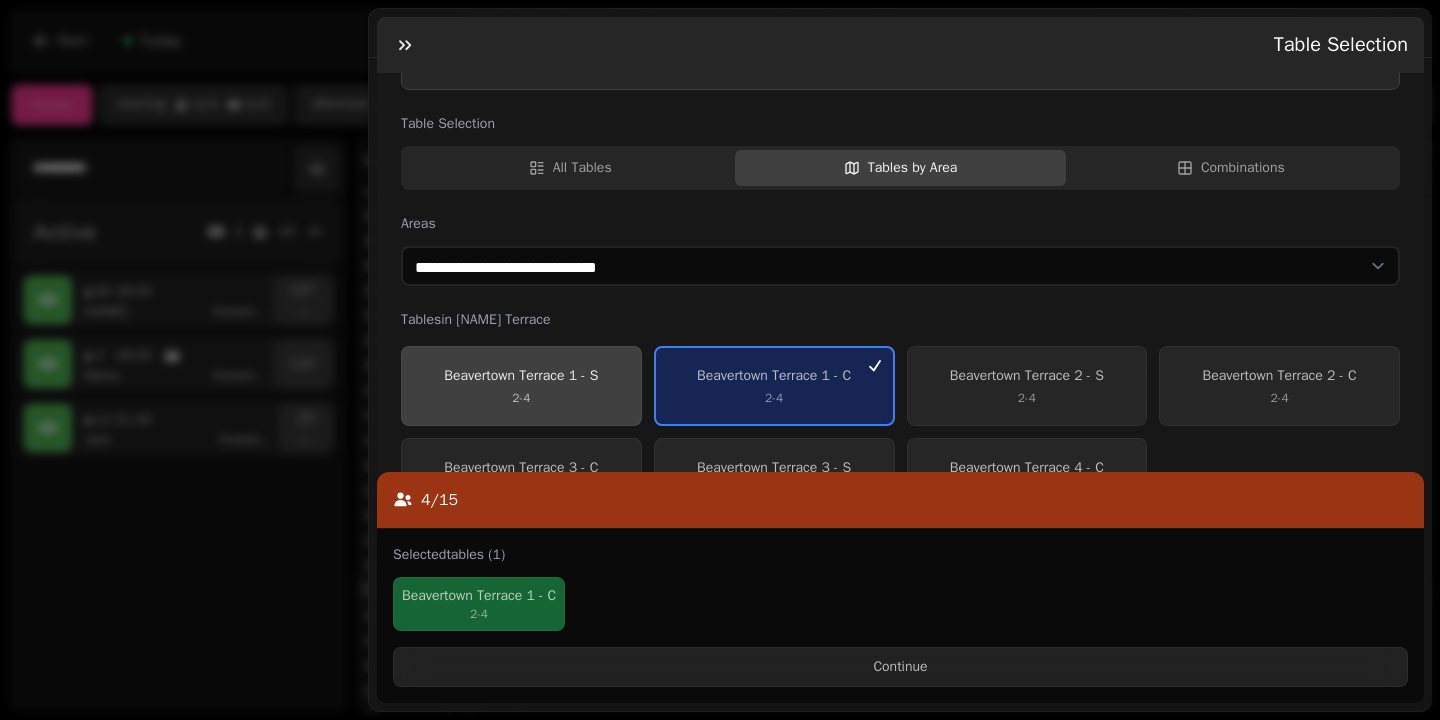 click on "Beavertown Terrace 1 - S" at bounding box center (521, 376) 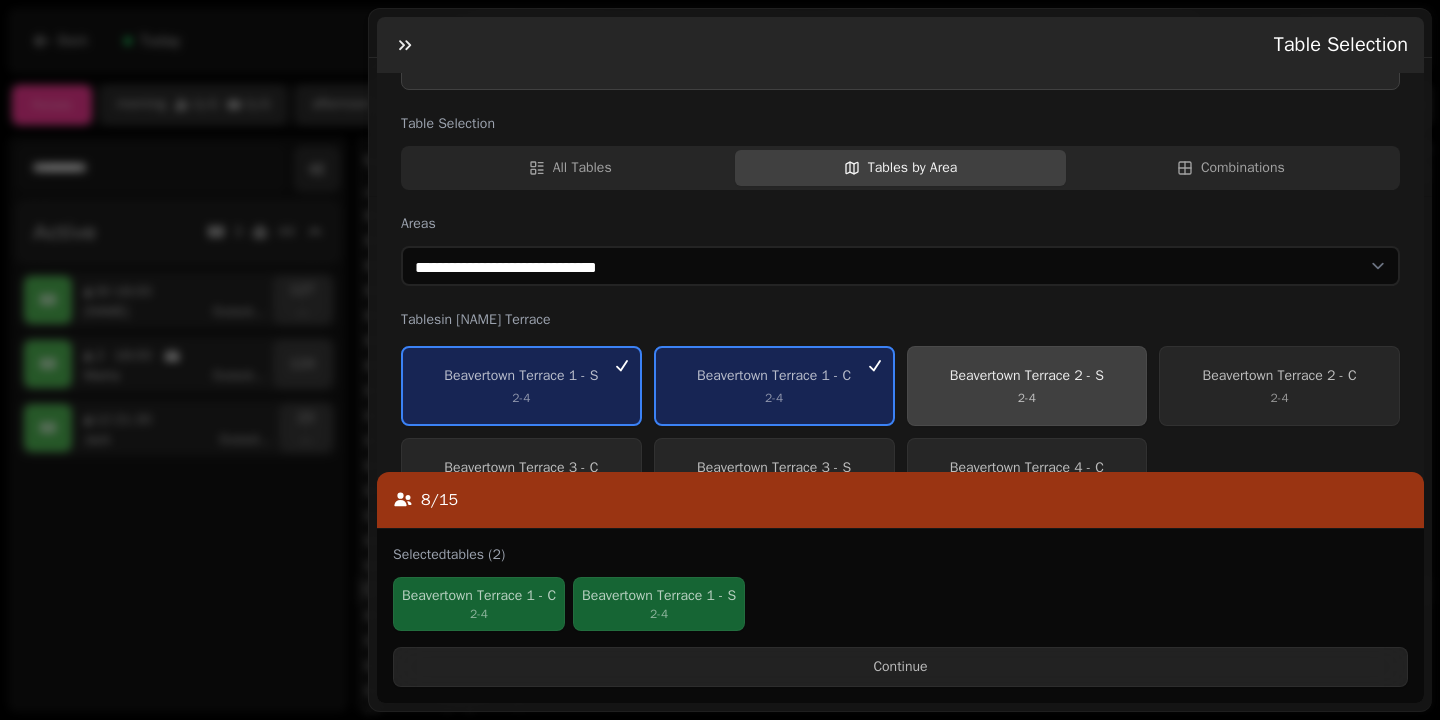 click on "Beavertown Terrace 2 - S" at bounding box center [1027, 376] 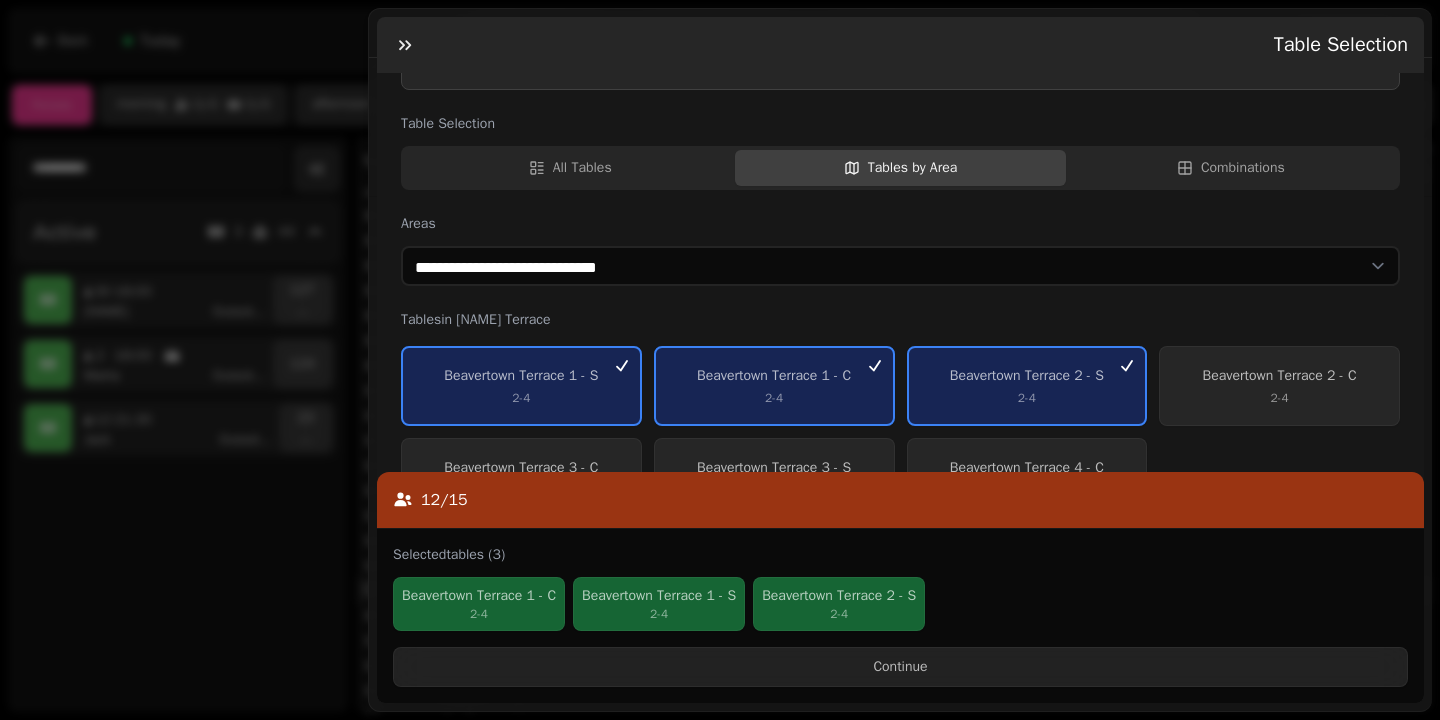 click on "Selected  tables (3) [NAME] Terrace 1 - C 2 - 4 [NAME] Terrace 1 - S 2 - 4 [NAME] Terrace 2 - S 2 - 4 Continue" at bounding box center (900, 616) 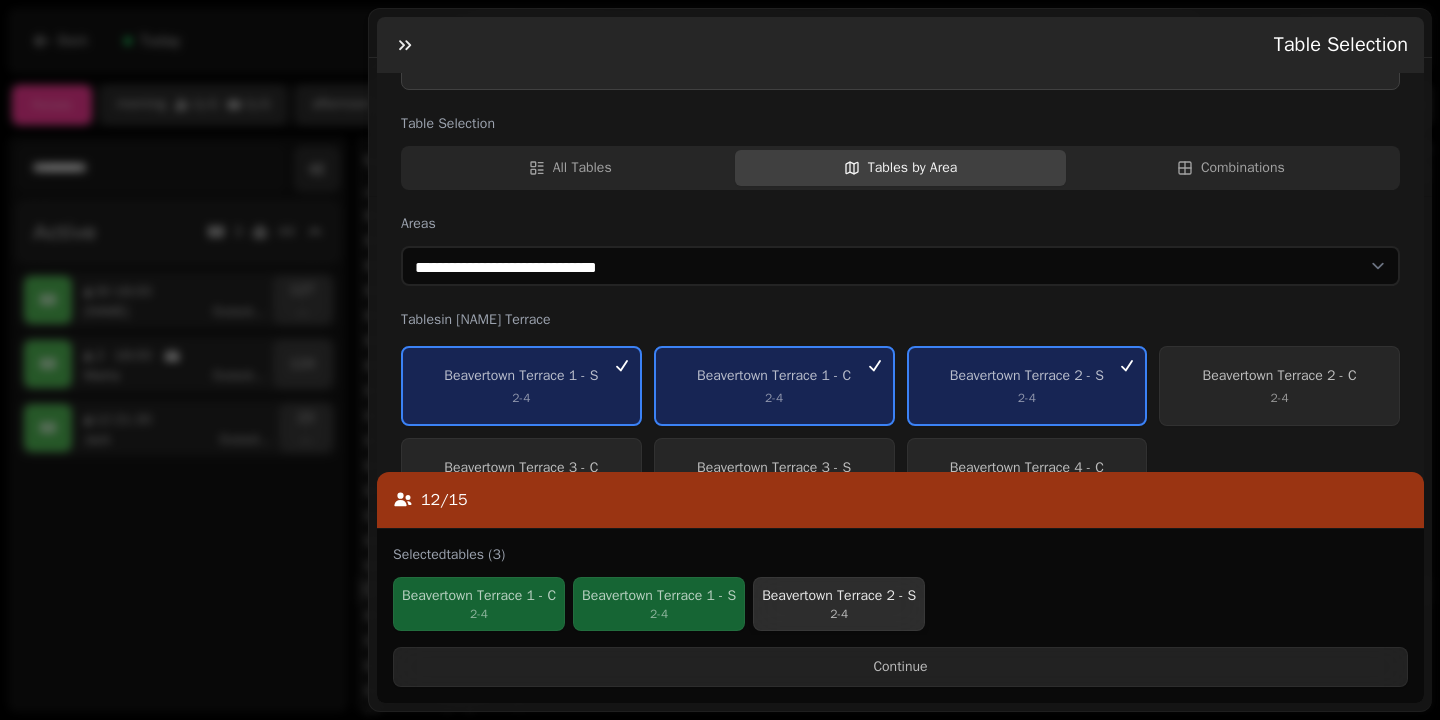 click on "2 - 4" at bounding box center [839, 614] 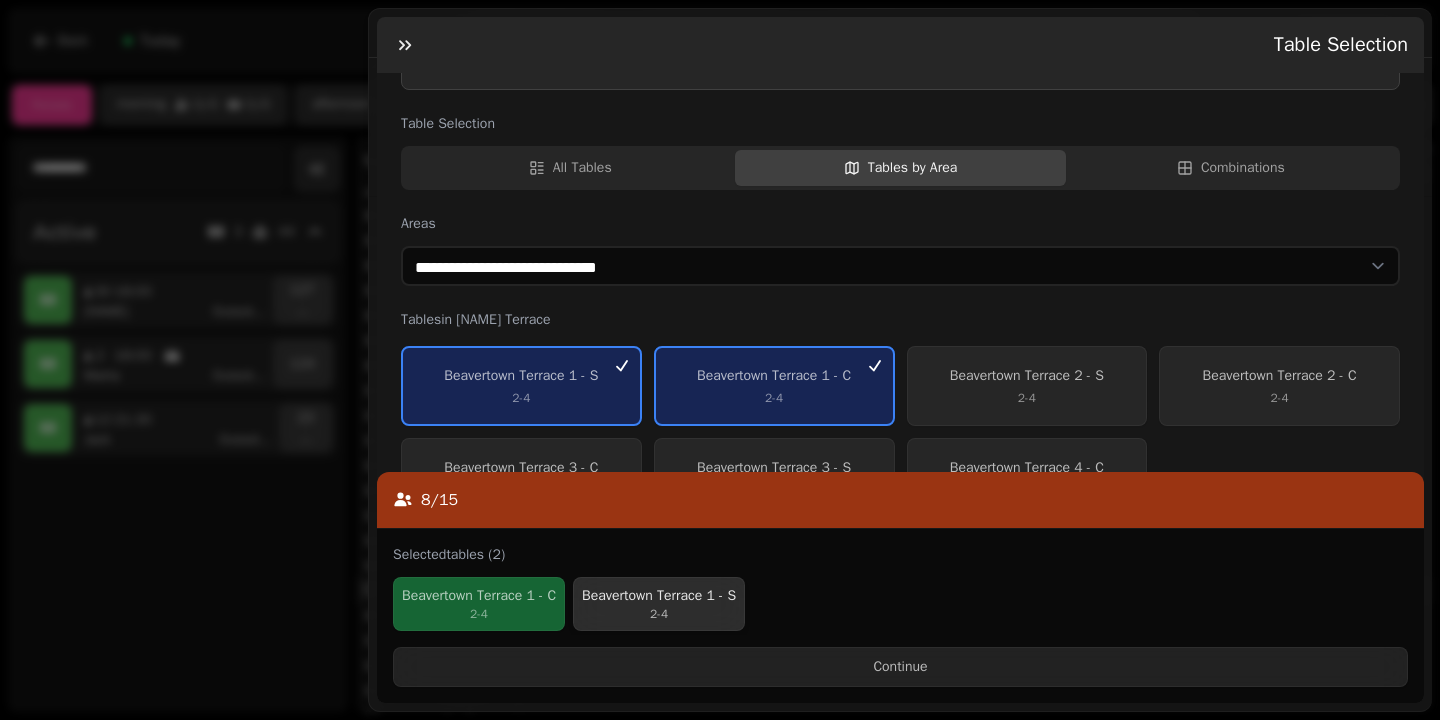 click on "[NAME] Terrace 1 - S 2 - 4" at bounding box center (659, 604) 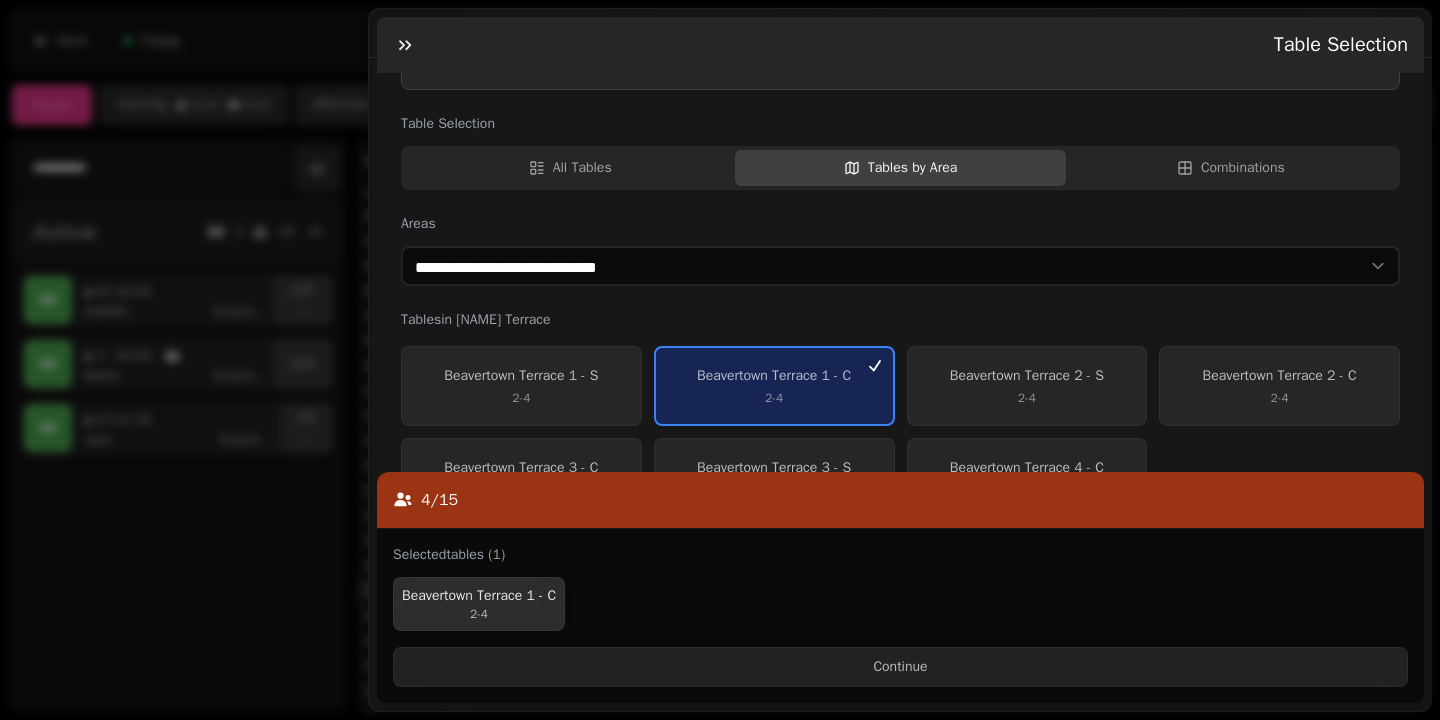 click on "2 - 4" at bounding box center (479, 614) 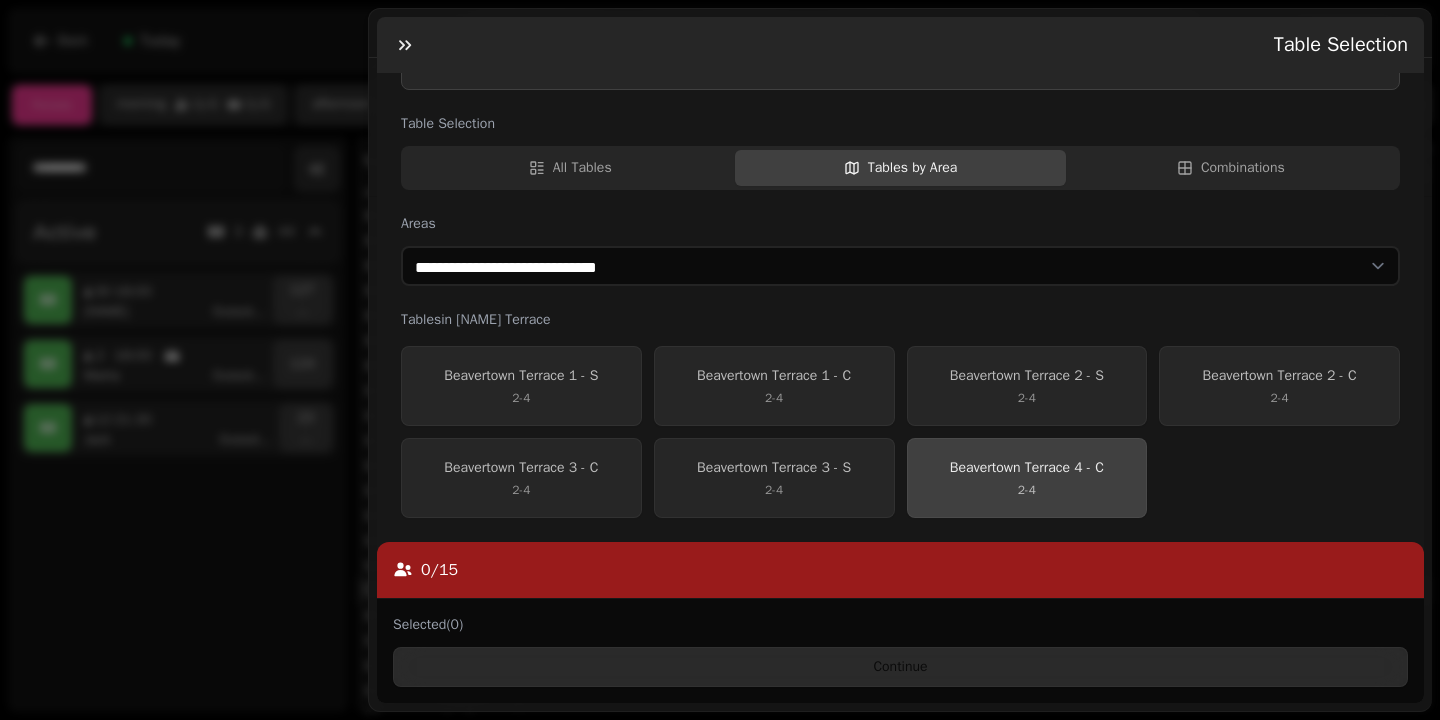 click on "Beavertown Terrace 4 - C" at bounding box center [1027, 468] 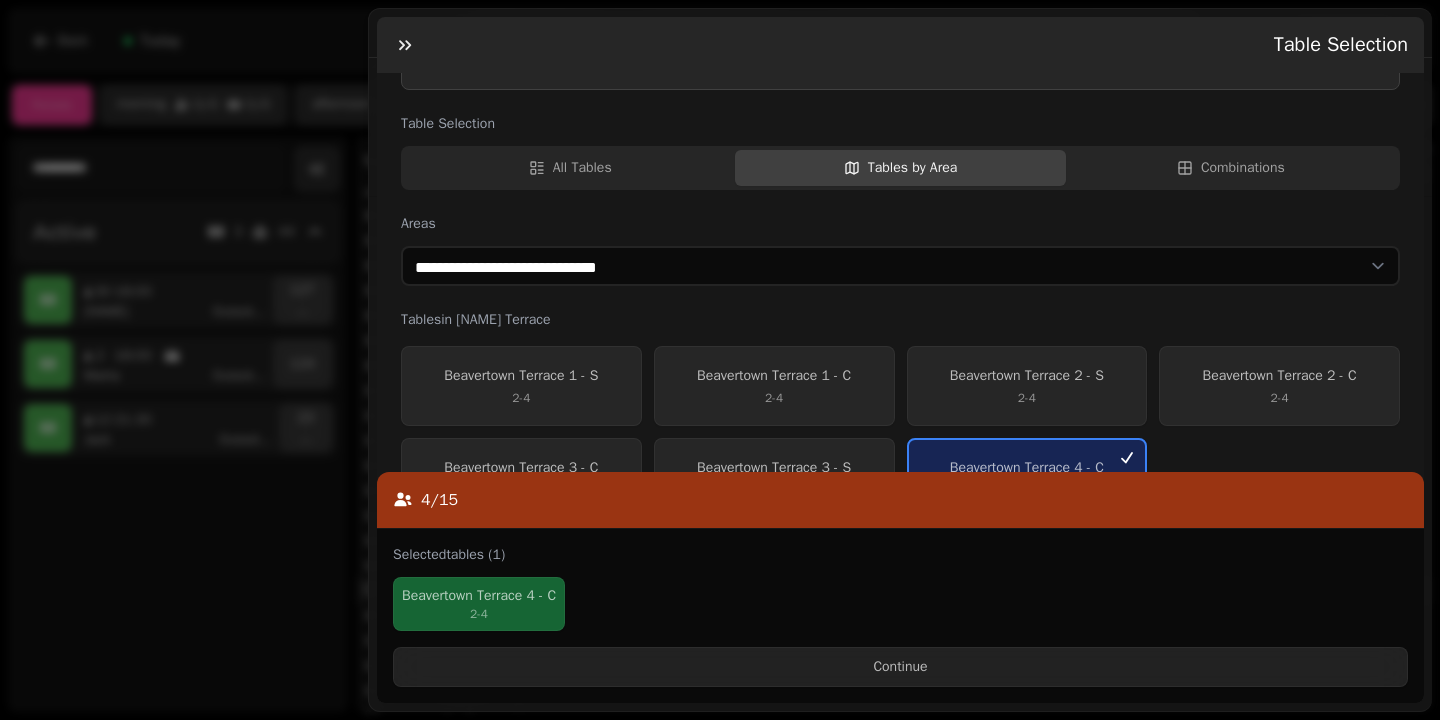 click on "[NUMBER] / [NUMBER]" at bounding box center [900, 500] 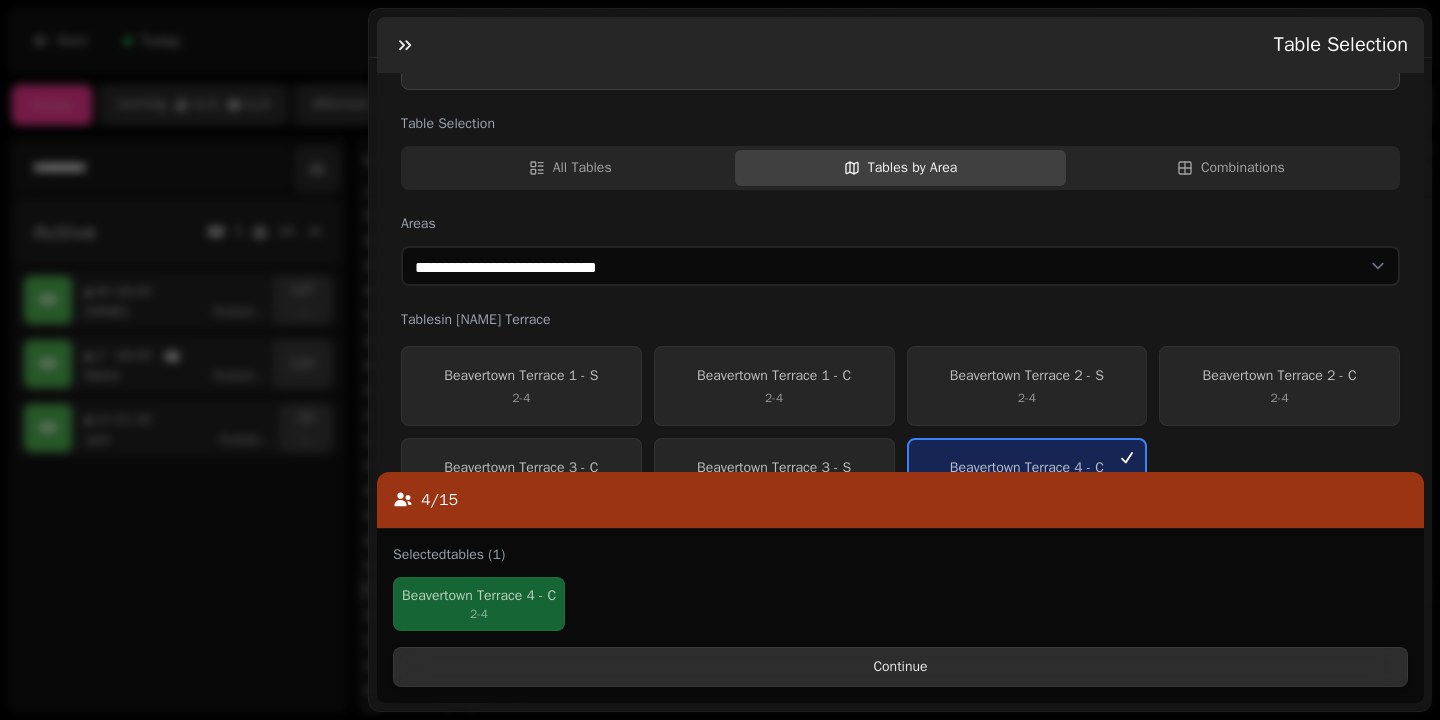 click on "Continue" at bounding box center (900, 667) 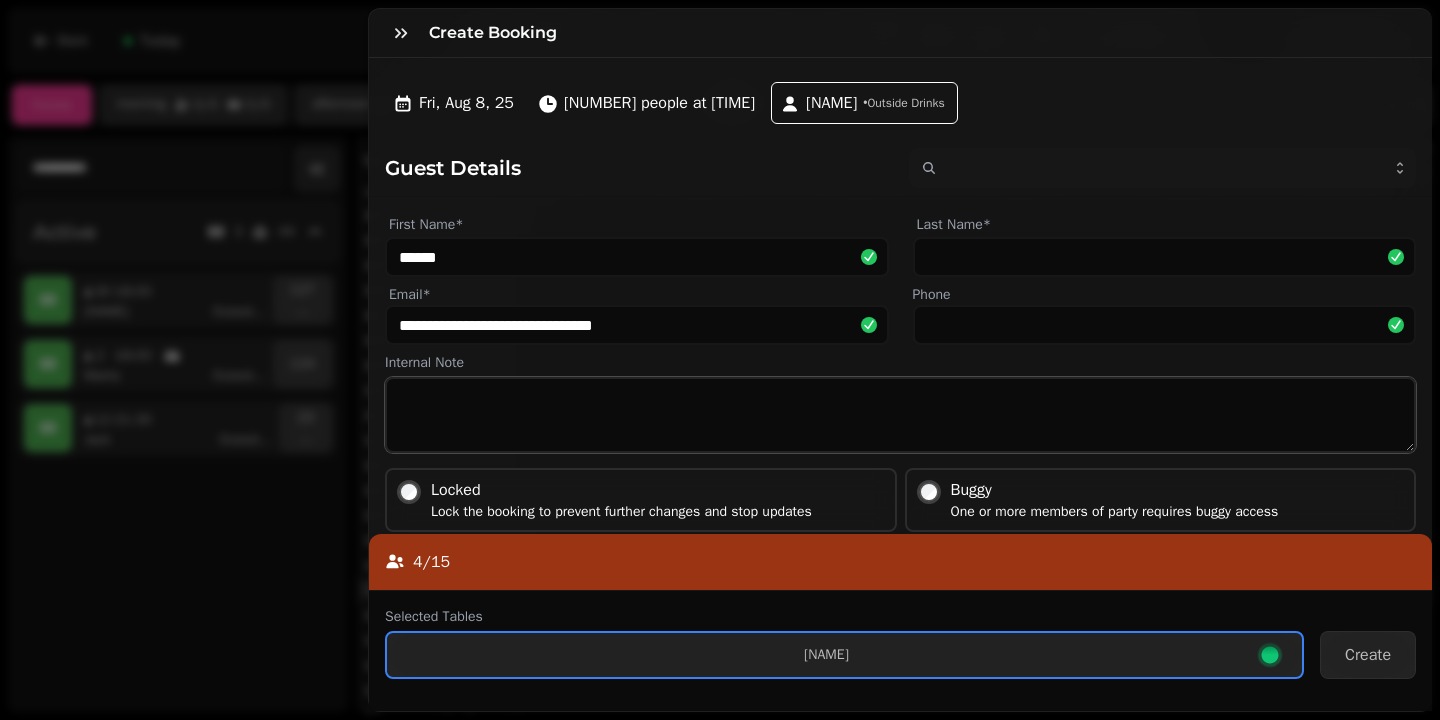 click at bounding box center [900, 415] 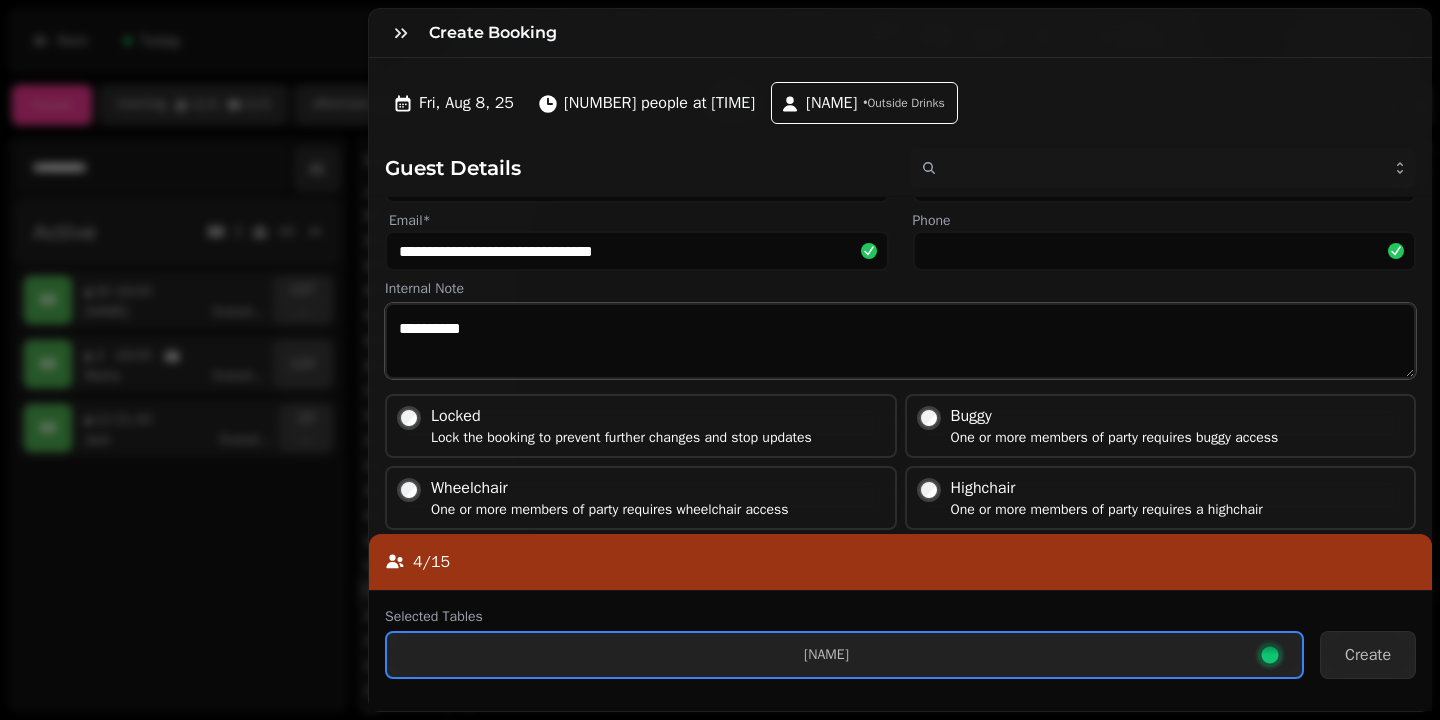 scroll, scrollTop: 157, scrollLeft: 0, axis: vertical 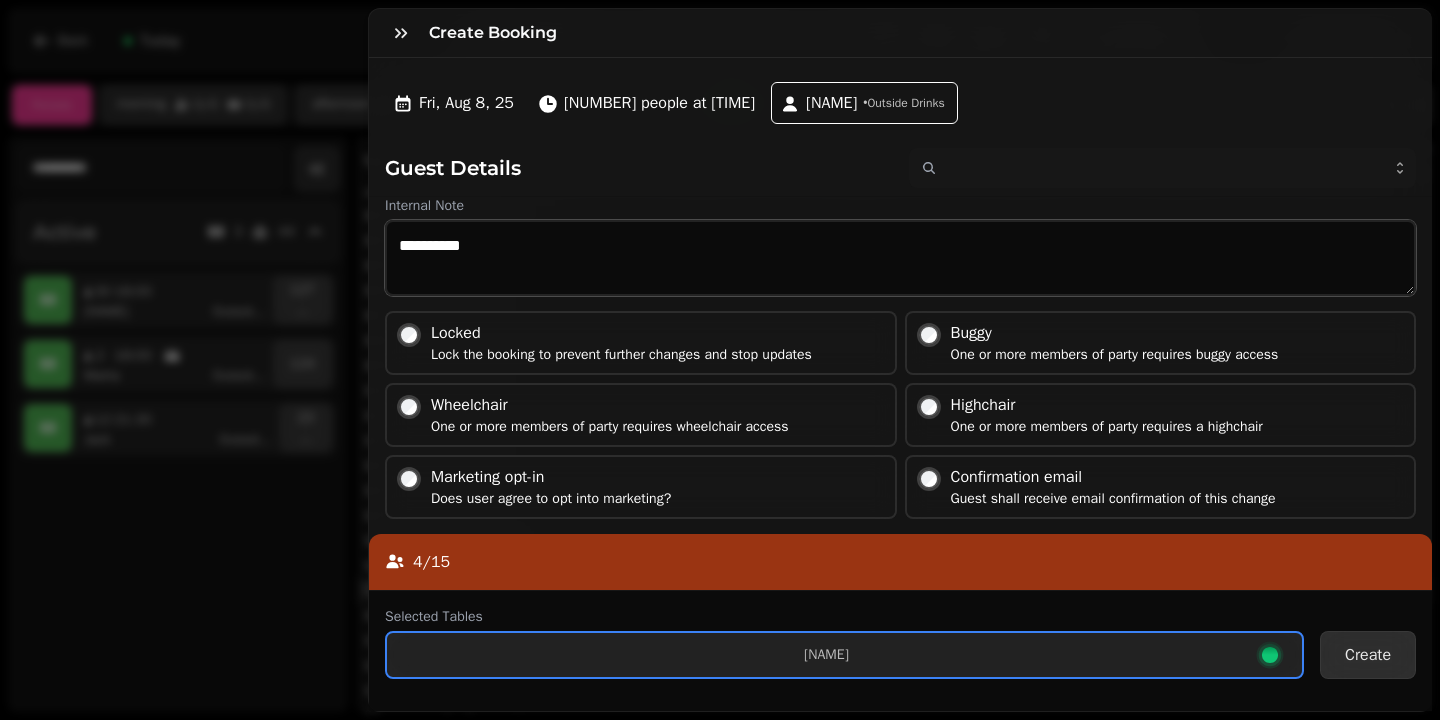 type on "**********" 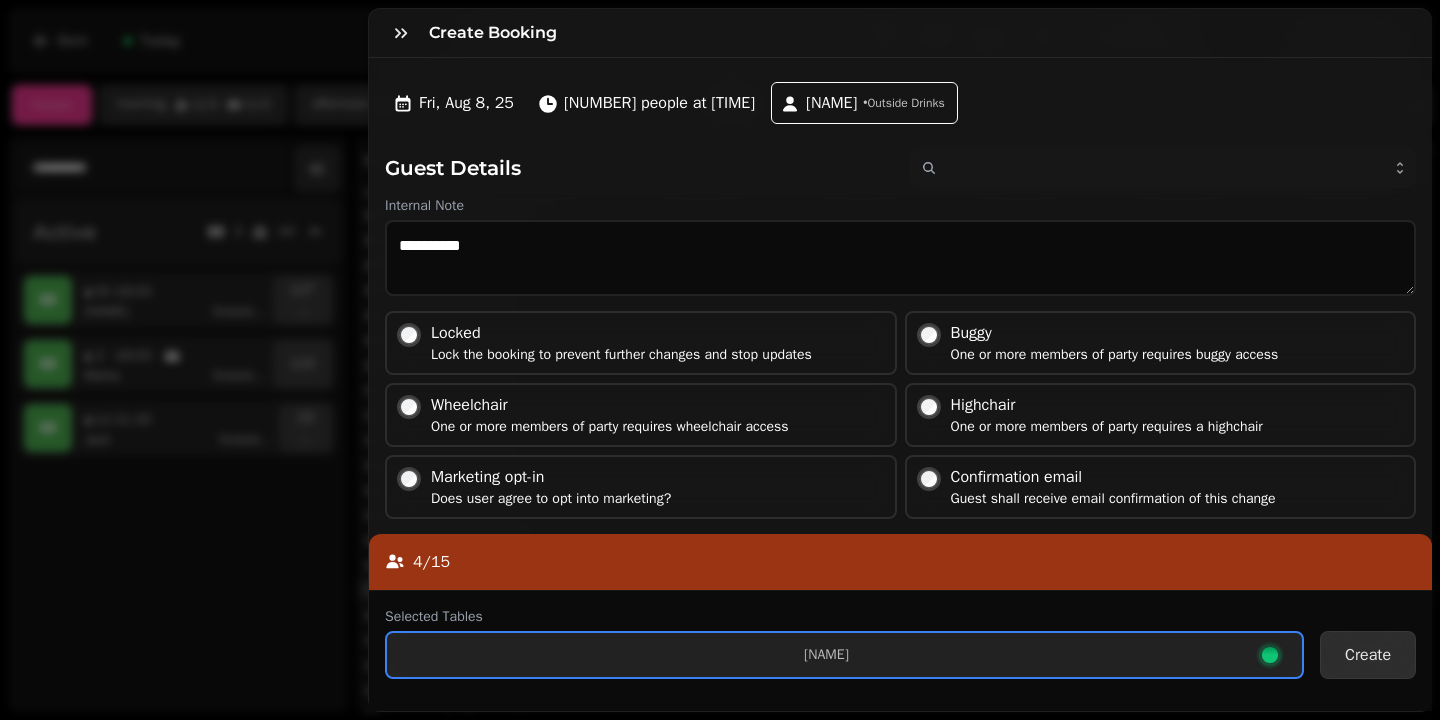 click on "Create" at bounding box center (1368, 655) 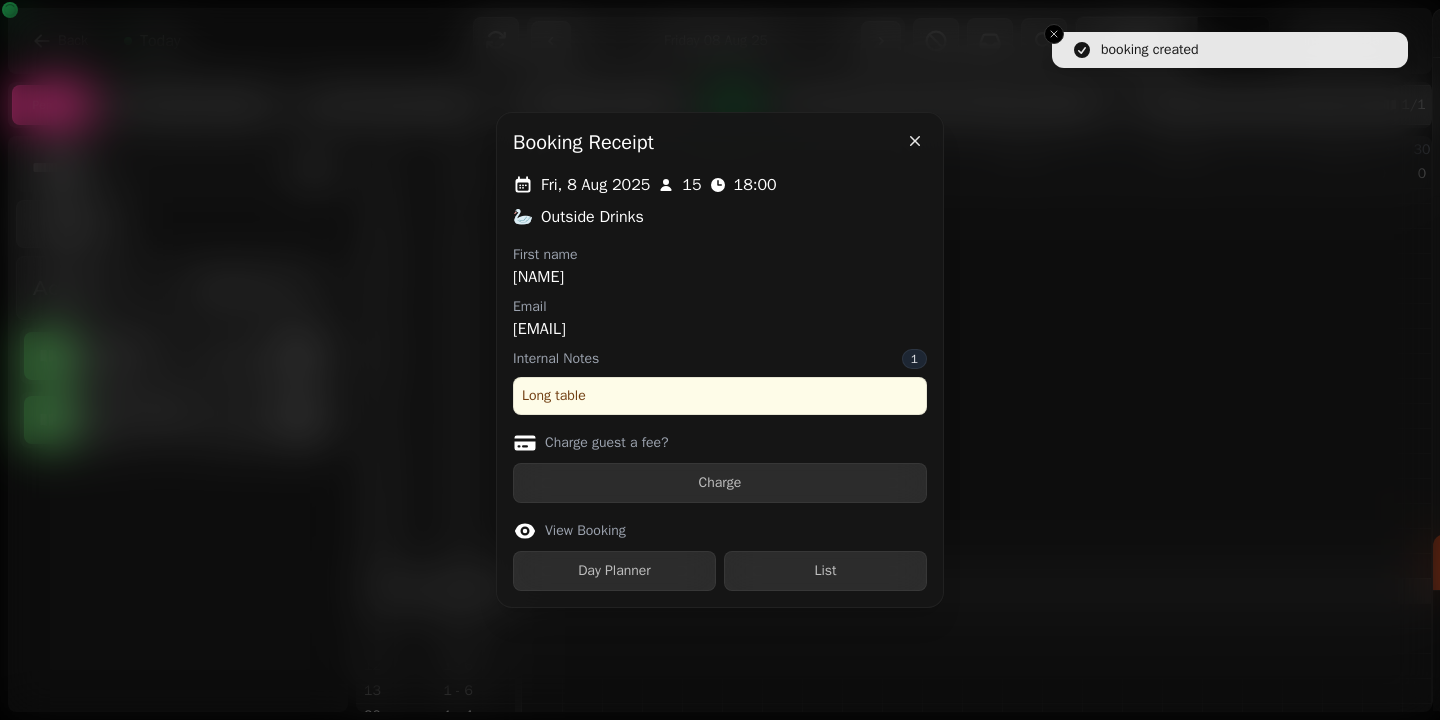 scroll, scrollTop: 43, scrollLeft: 0, axis: vertical 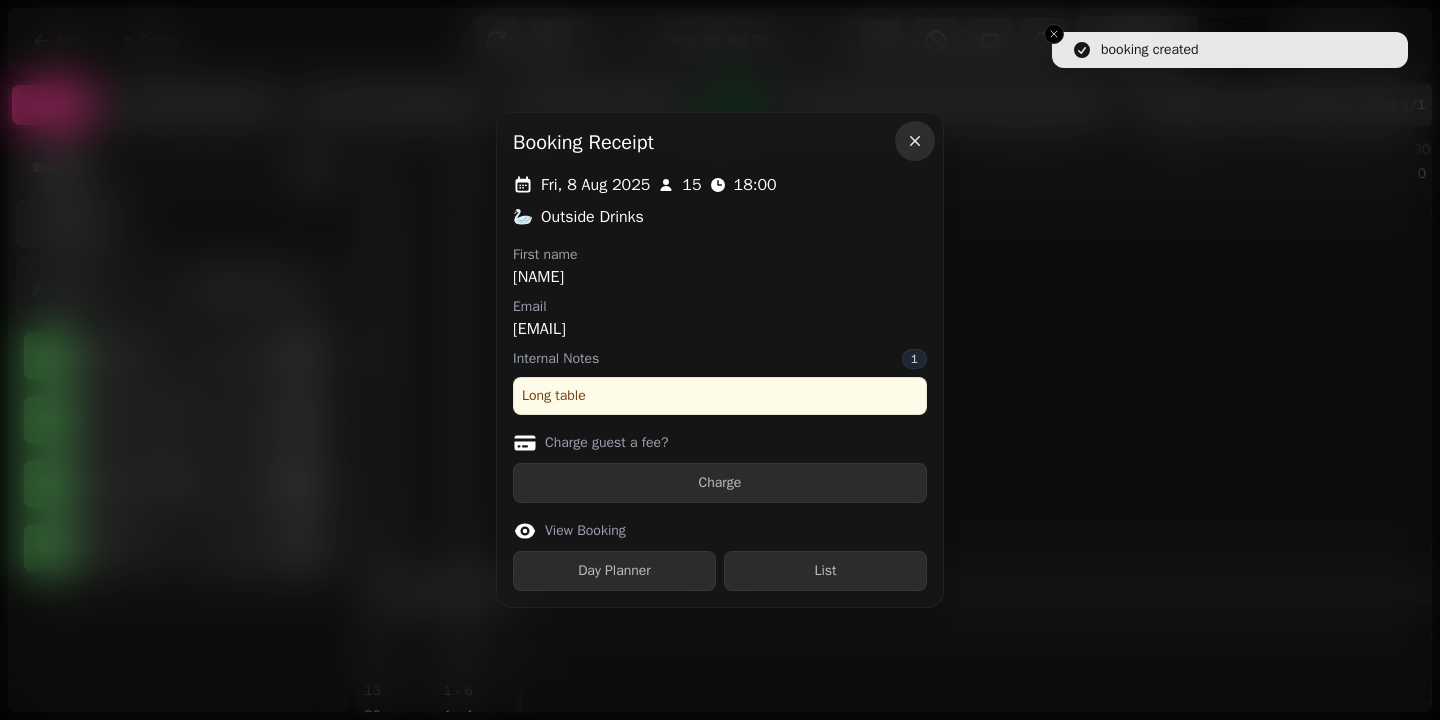 click 